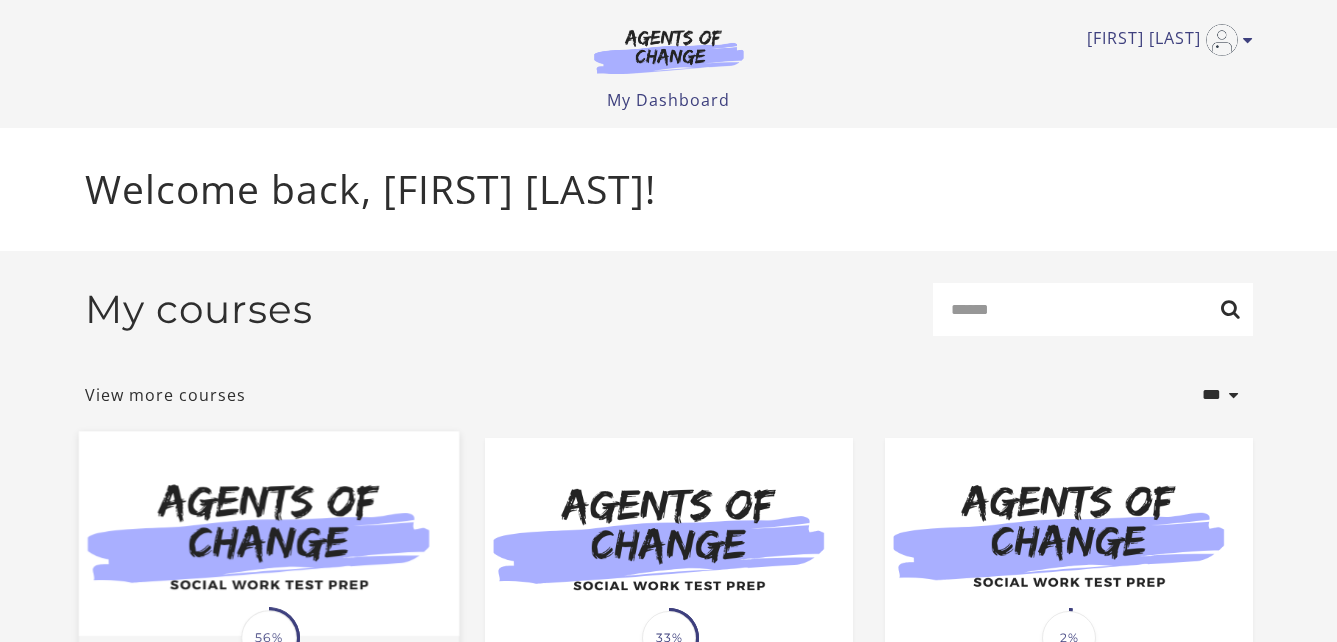 scroll, scrollTop: 0, scrollLeft: 0, axis: both 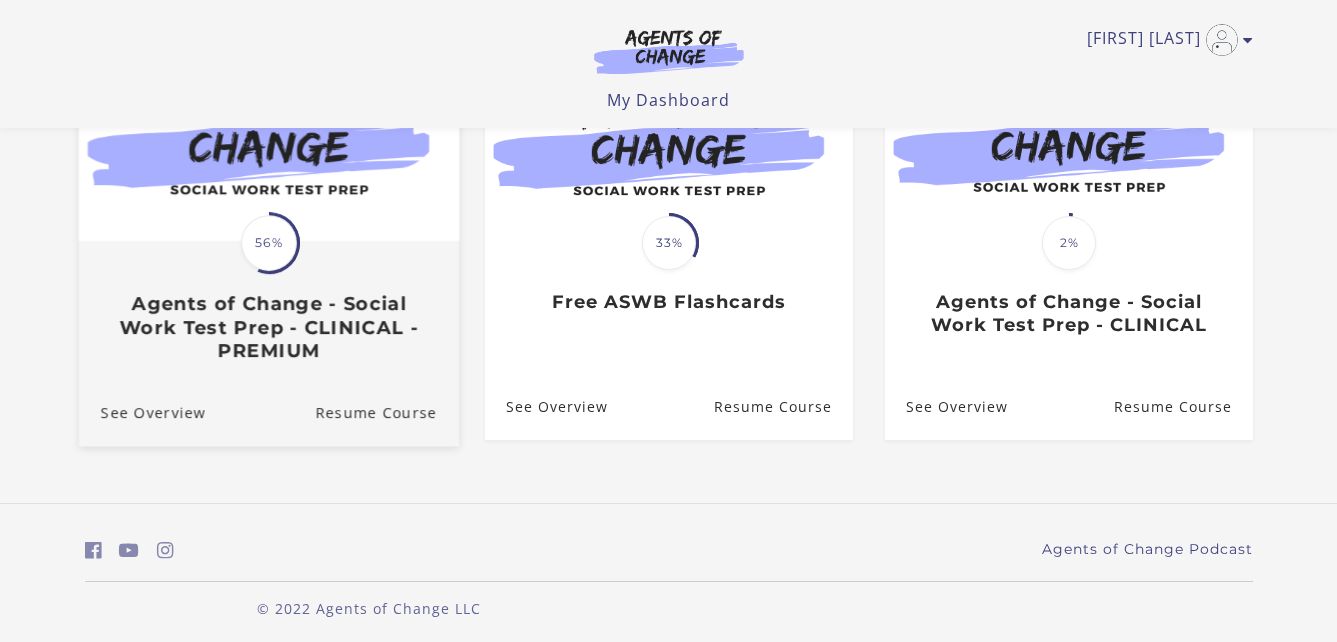 click on "Translation missing: en.liquid.partials.dashboard_course_card.progress_description: 56%
56%
Agents of Change - Social Work Test Prep - CLINICAL - PREMIUM" at bounding box center [268, 302] 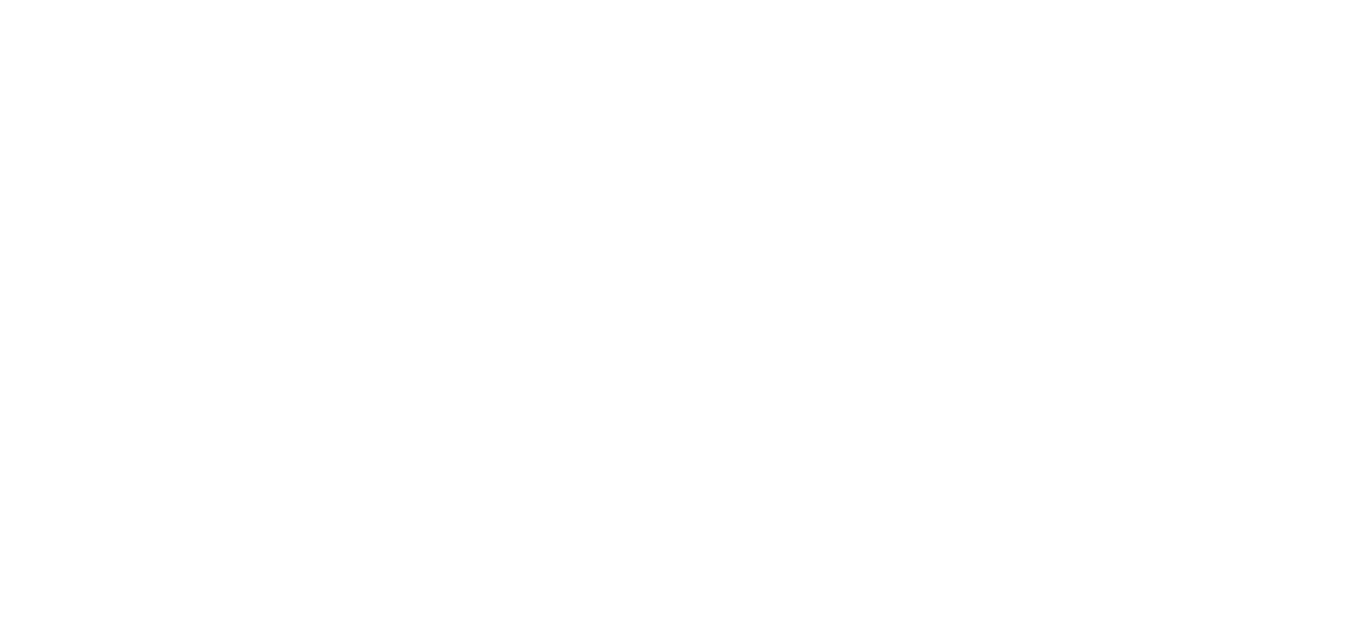 scroll, scrollTop: 0, scrollLeft: 0, axis: both 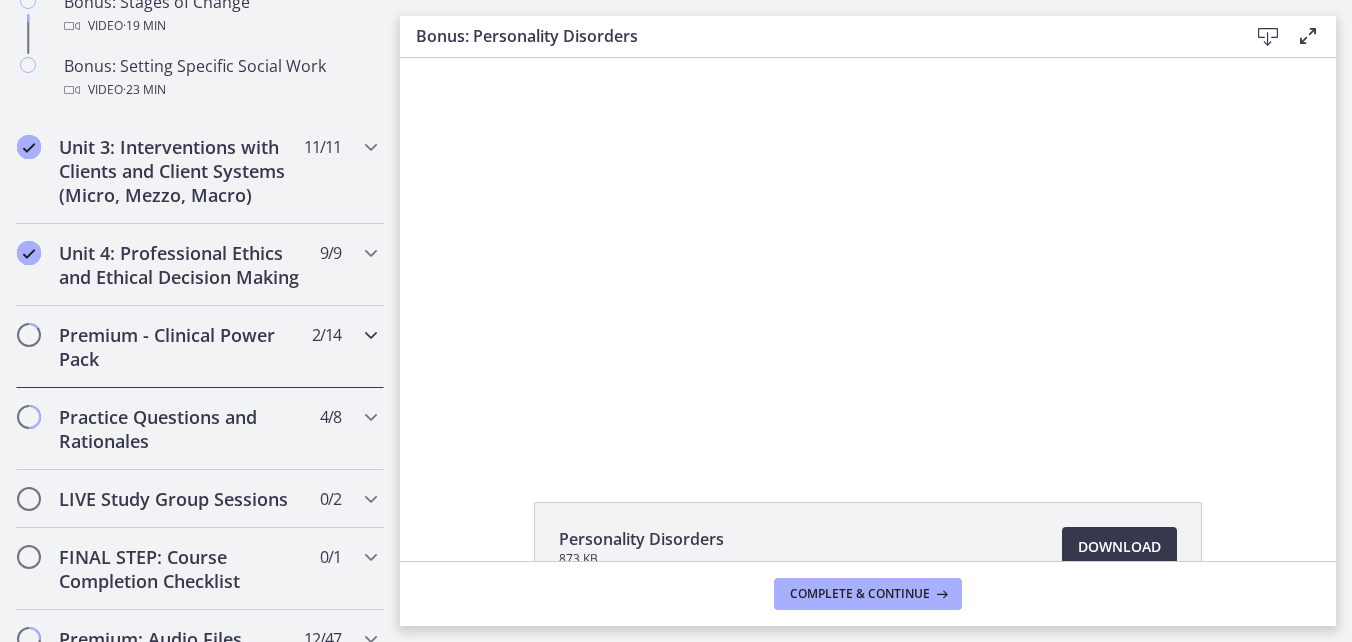 click at bounding box center [371, 335] 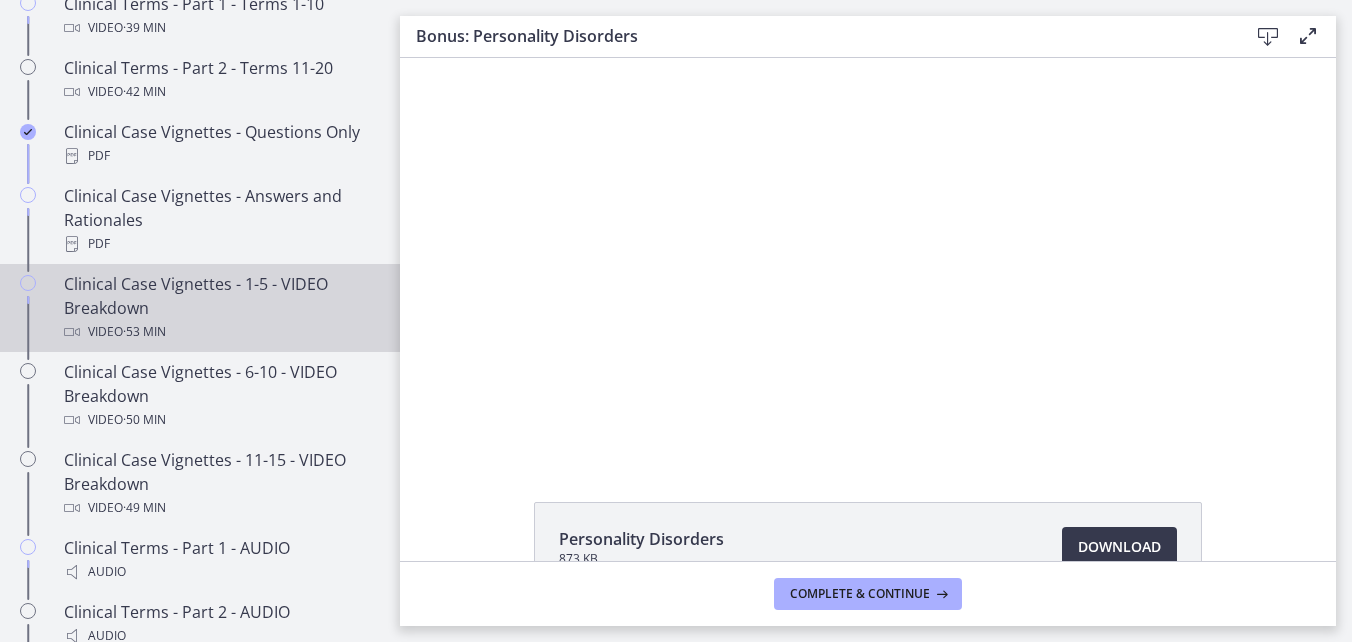 scroll, scrollTop: 1200, scrollLeft: 0, axis: vertical 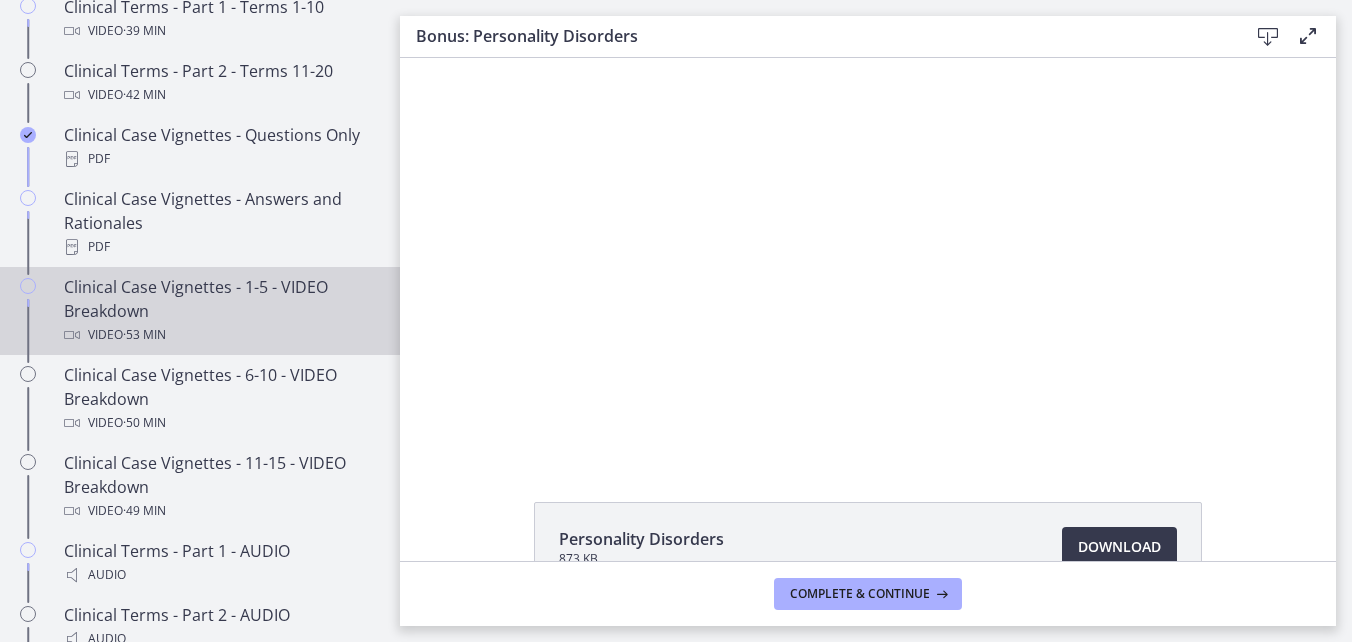 click on "Clinical Case Vignettes - 1-5 - VIDEO Breakdown
Video
·  53 min" at bounding box center [220, 311] 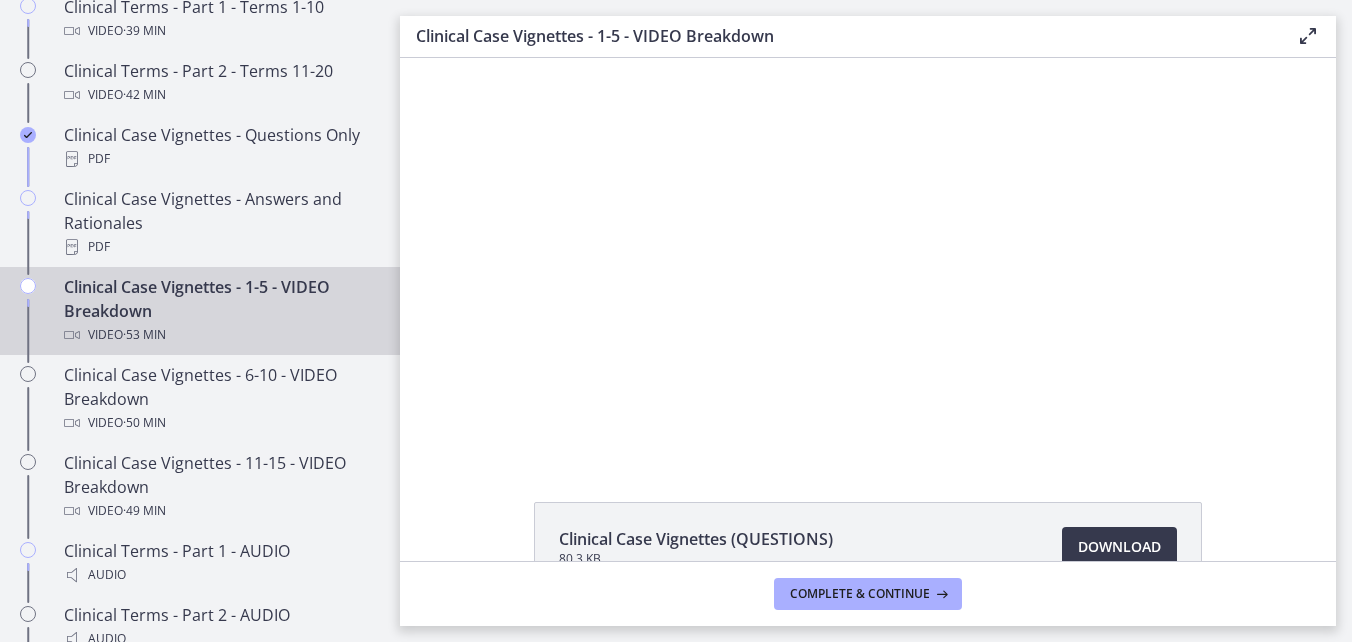 scroll, scrollTop: 0, scrollLeft: 0, axis: both 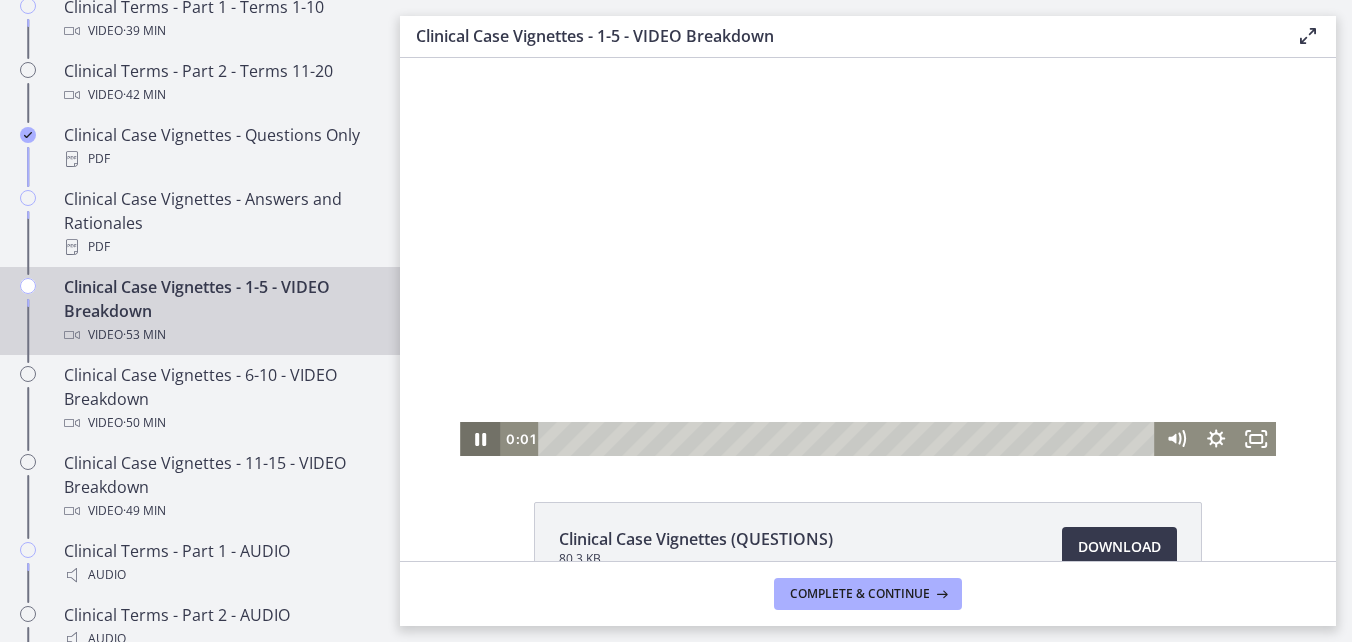 click 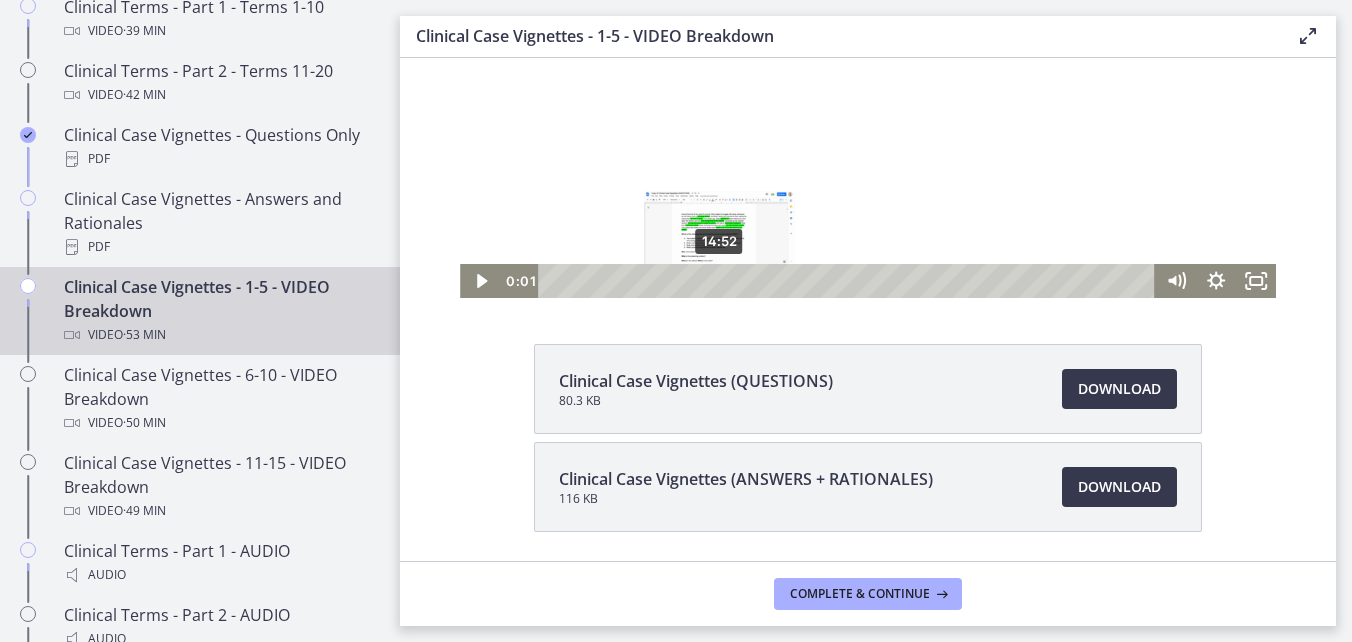 scroll, scrollTop: 159, scrollLeft: 0, axis: vertical 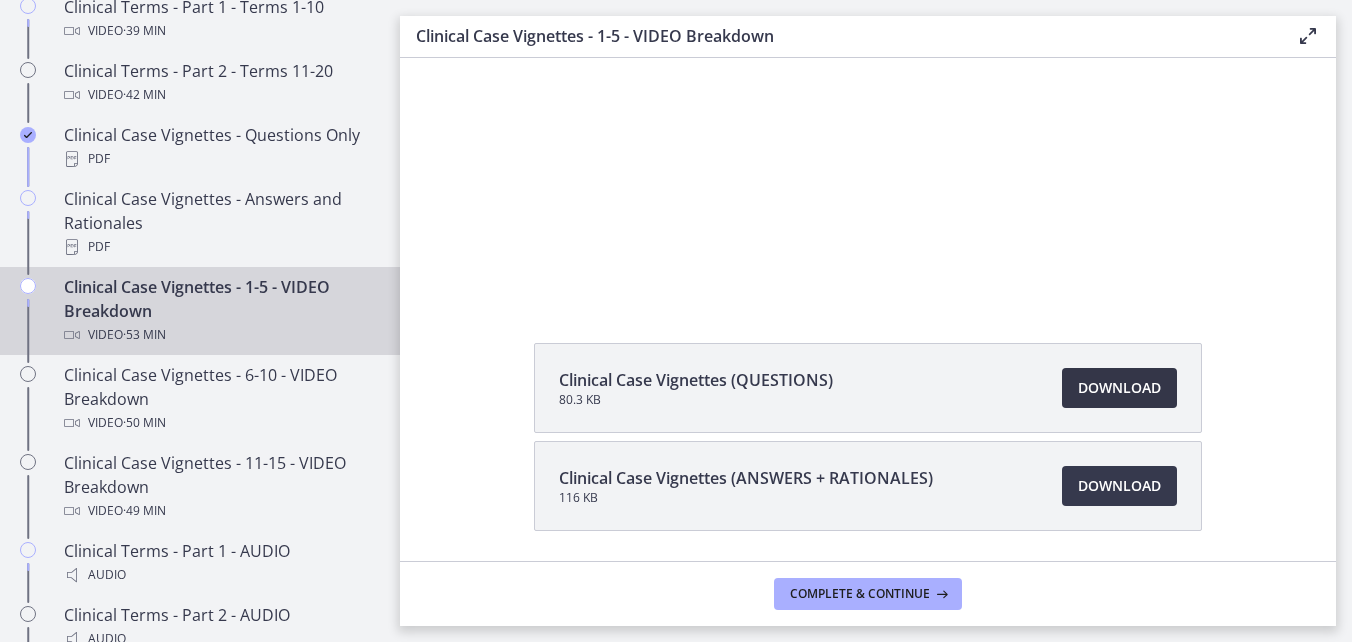 click on "Download
Opens in a new window" at bounding box center [1119, 388] 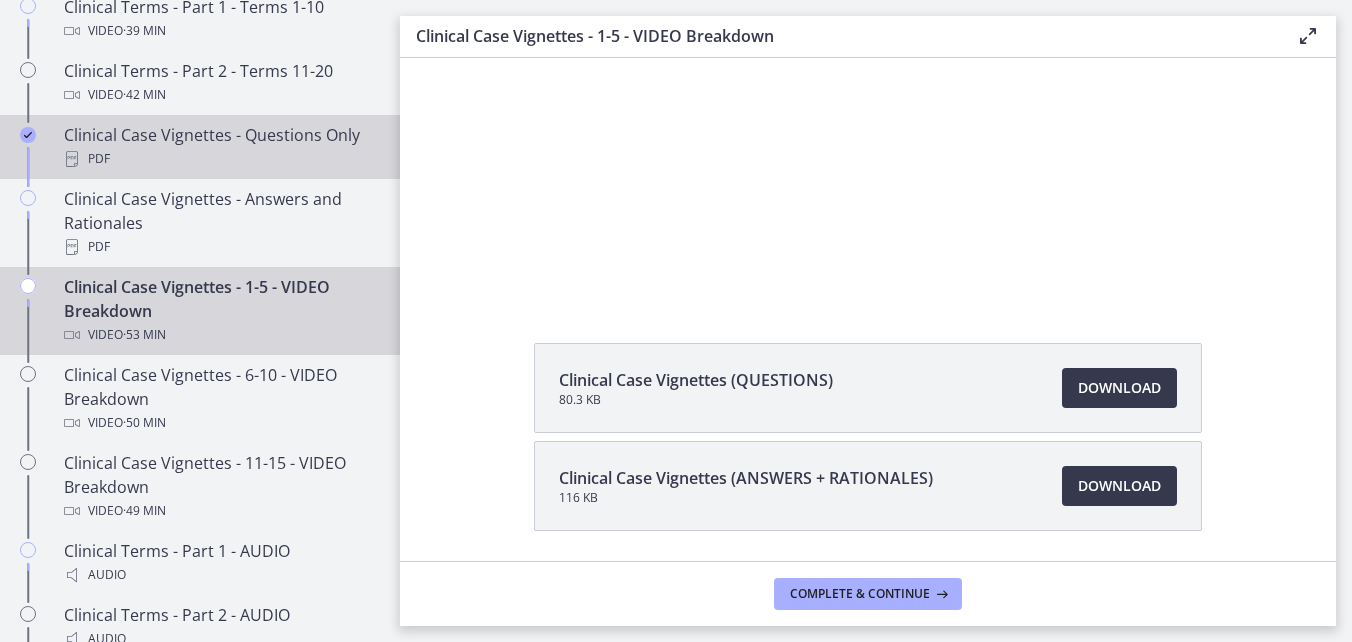 click on "Clinical Case Vignettes - Questions Only
PDF" at bounding box center [220, 147] 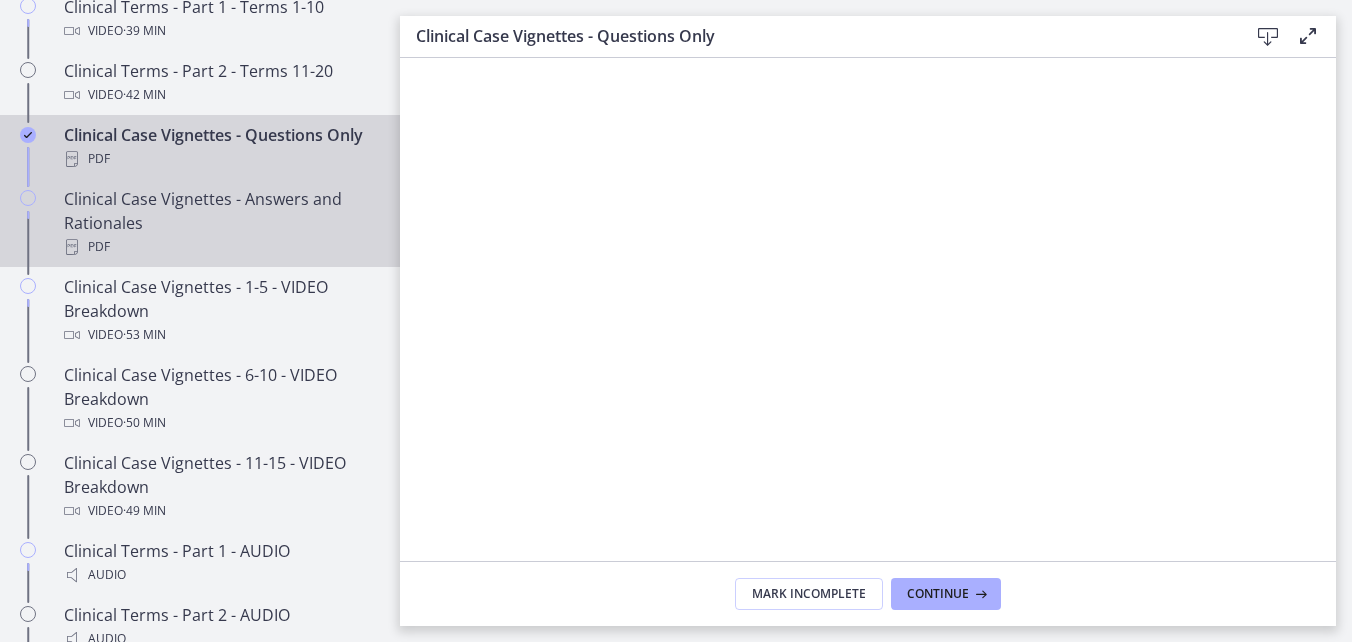 click on "Clinical Case Vignettes - Answers and Rationales
PDF" at bounding box center [220, 223] 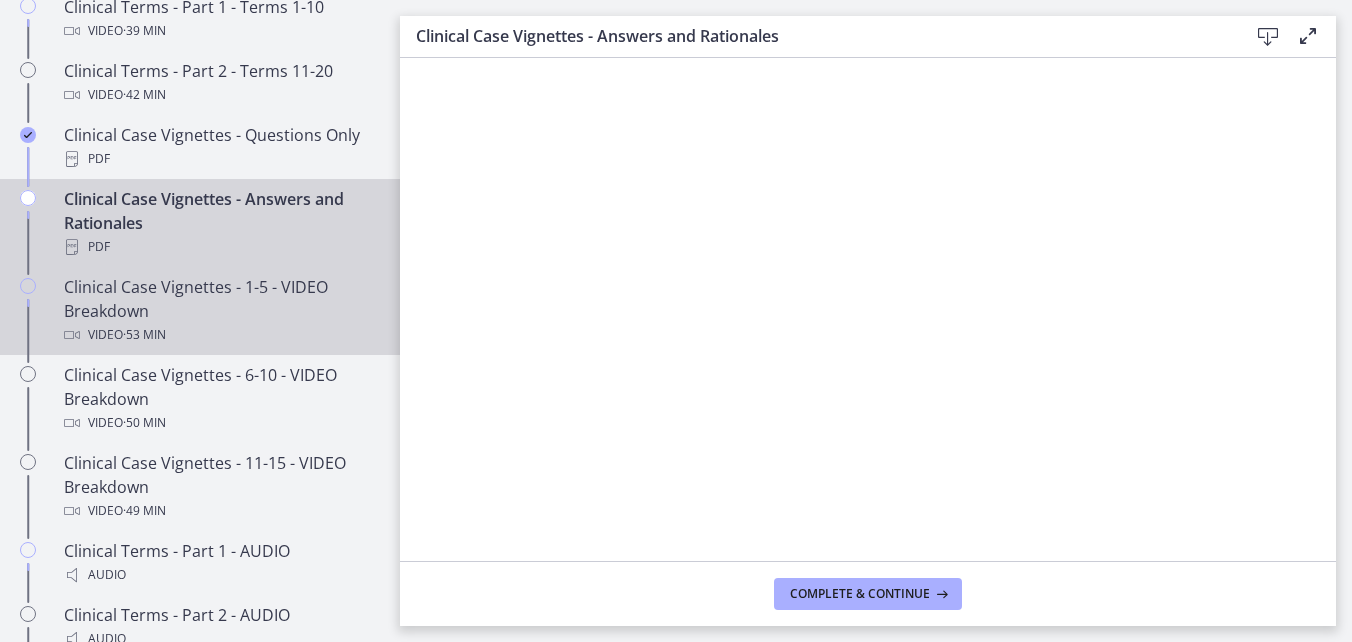 click on "Clinical Case Vignettes - 1-5 - VIDEO Breakdown
Video
·  53 min" at bounding box center (220, 311) 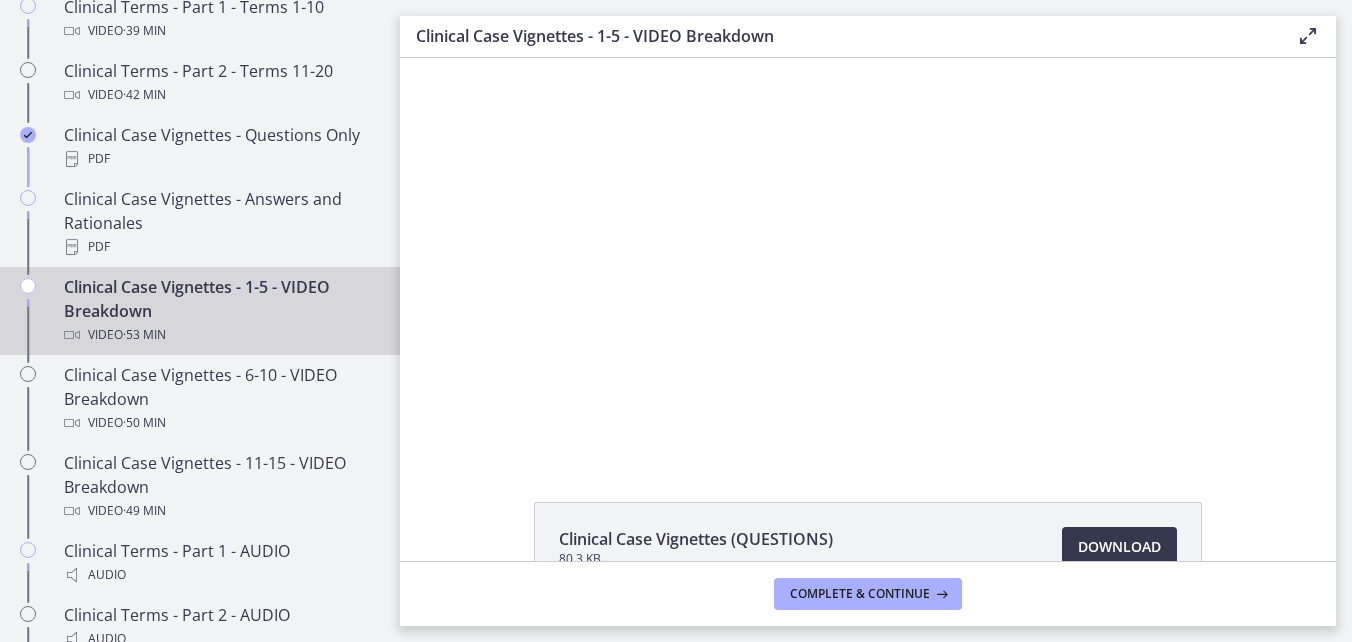 scroll, scrollTop: 0, scrollLeft: 0, axis: both 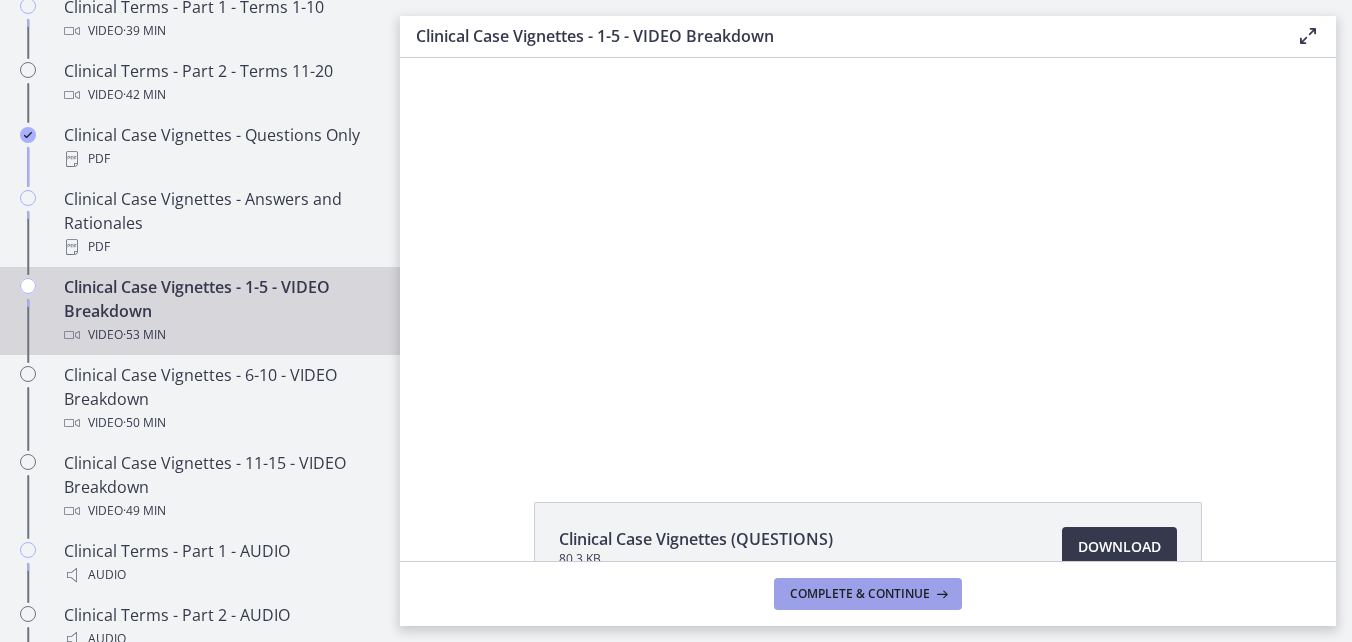 click on "Complete & continue" at bounding box center (868, 594) 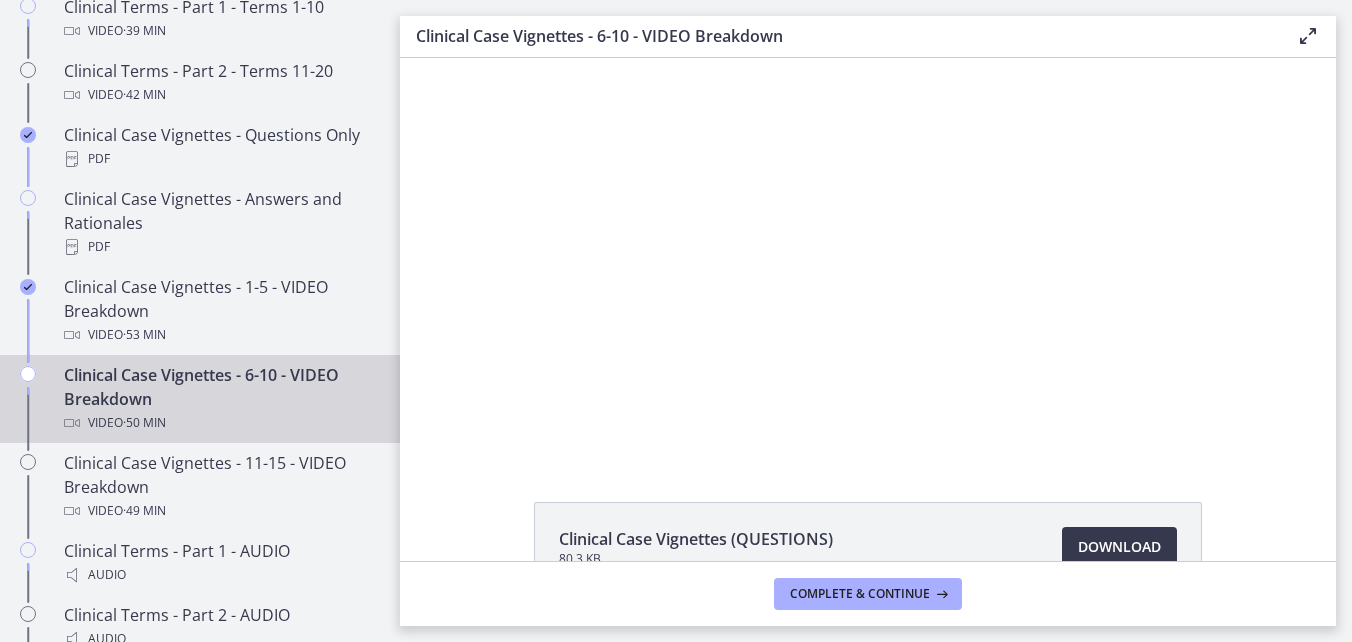 scroll, scrollTop: 0, scrollLeft: 0, axis: both 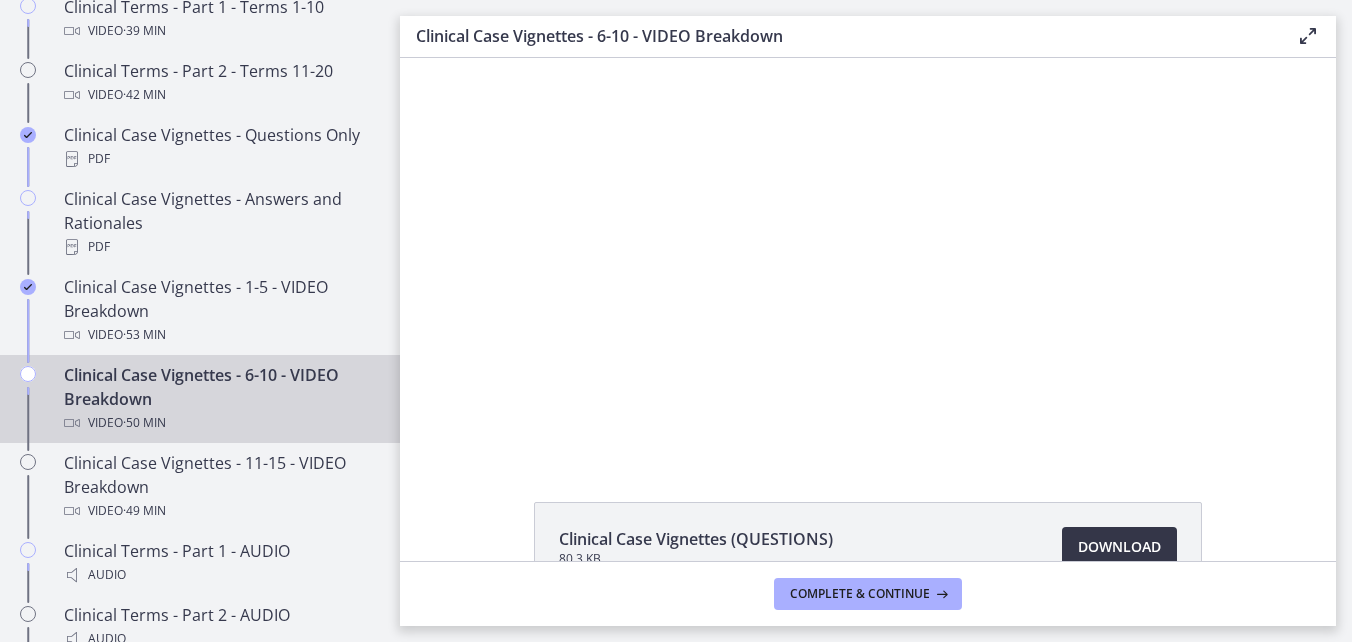 click on "Download
Opens in a new window" at bounding box center (1119, 547) 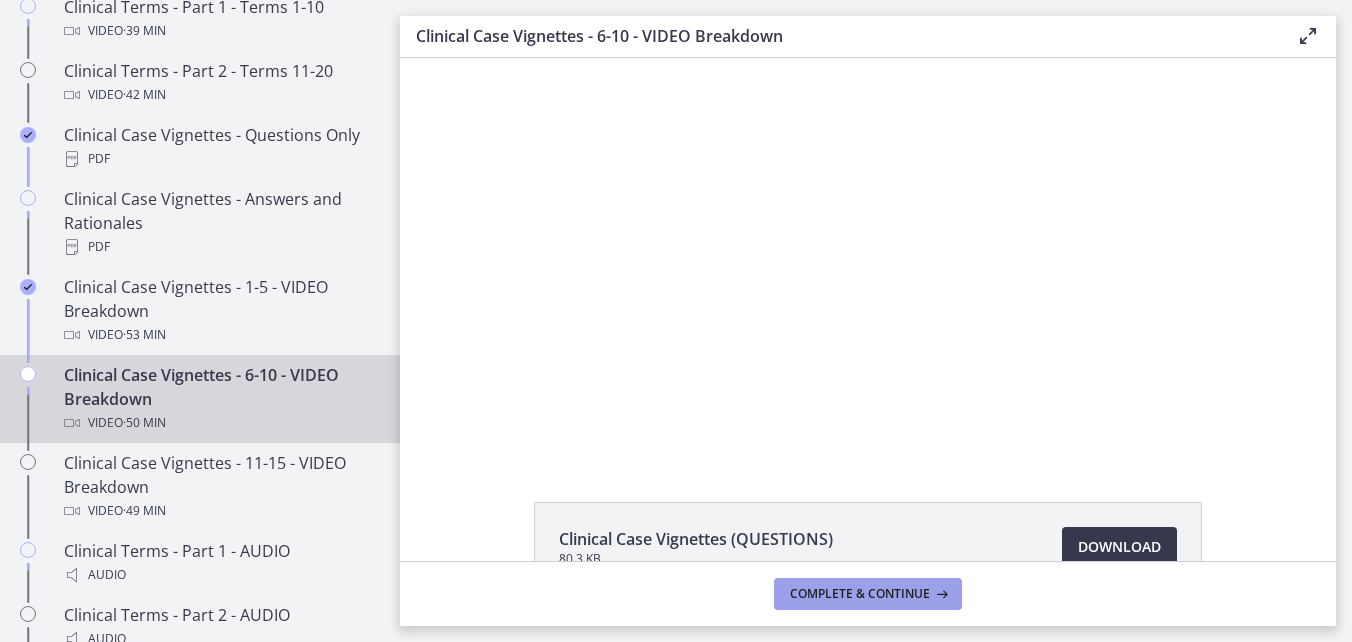 click on "Complete & continue" at bounding box center (860, 594) 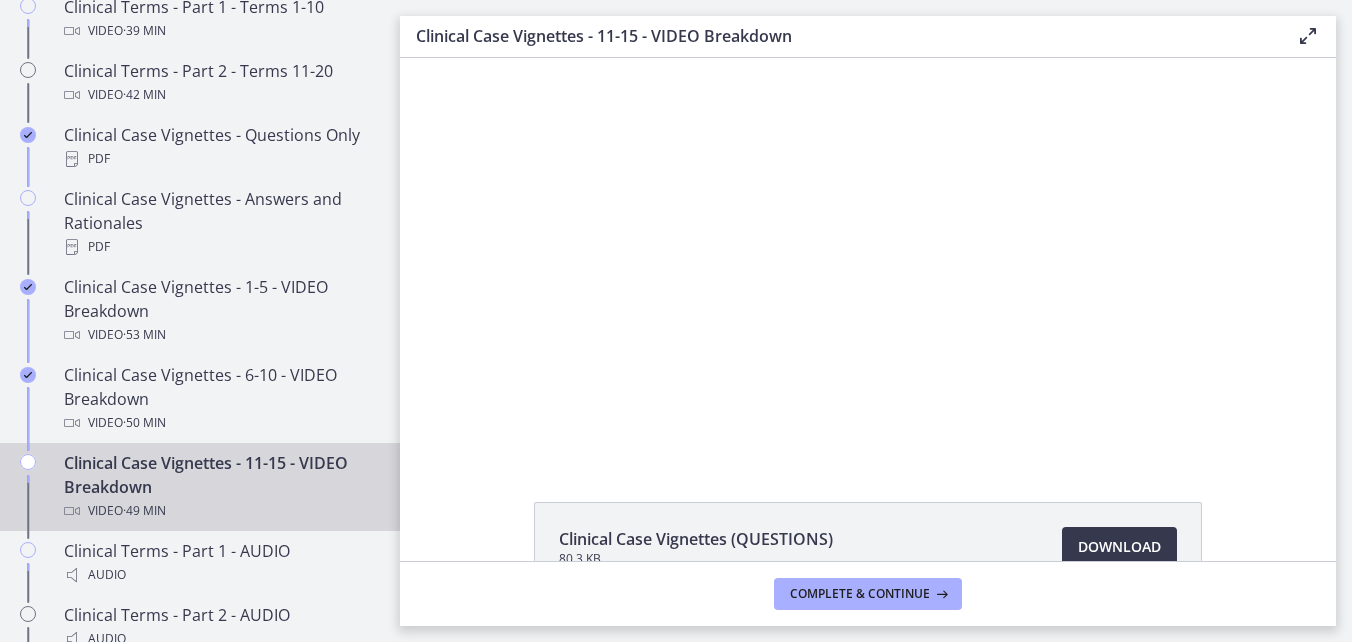 scroll, scrollTop: 0, scrollLeft: 0, axis: both 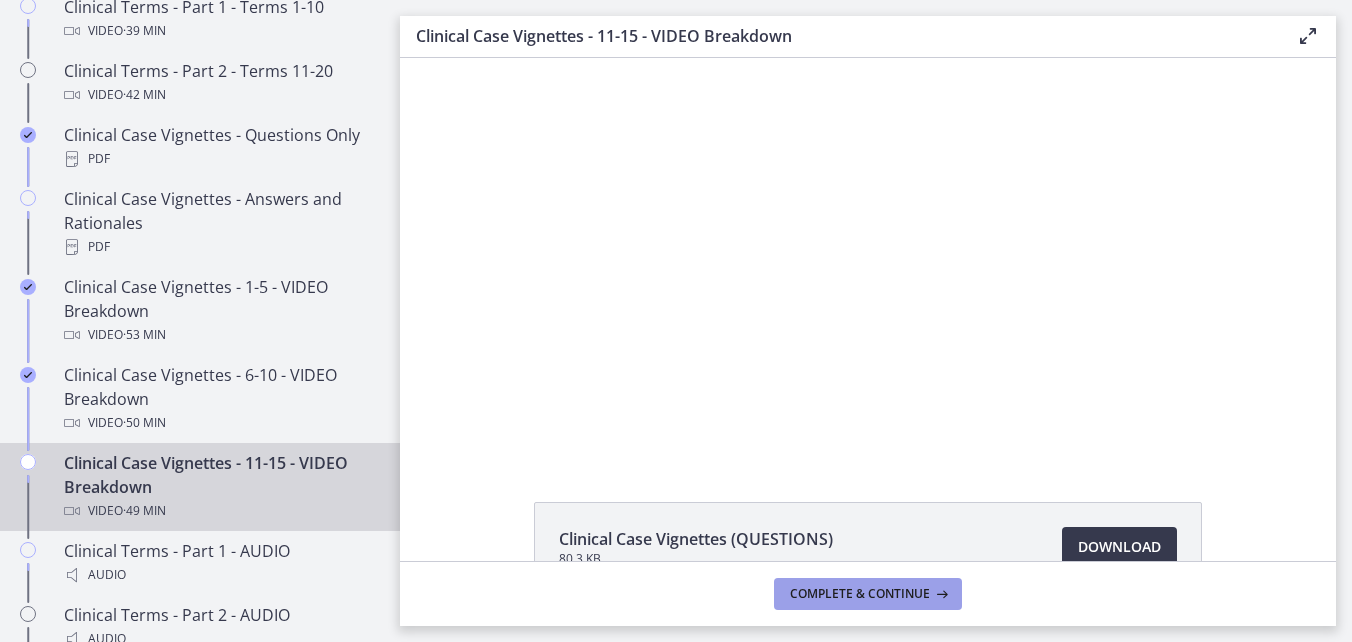 click on "Complete & continue" at bounding box center [860, 594] 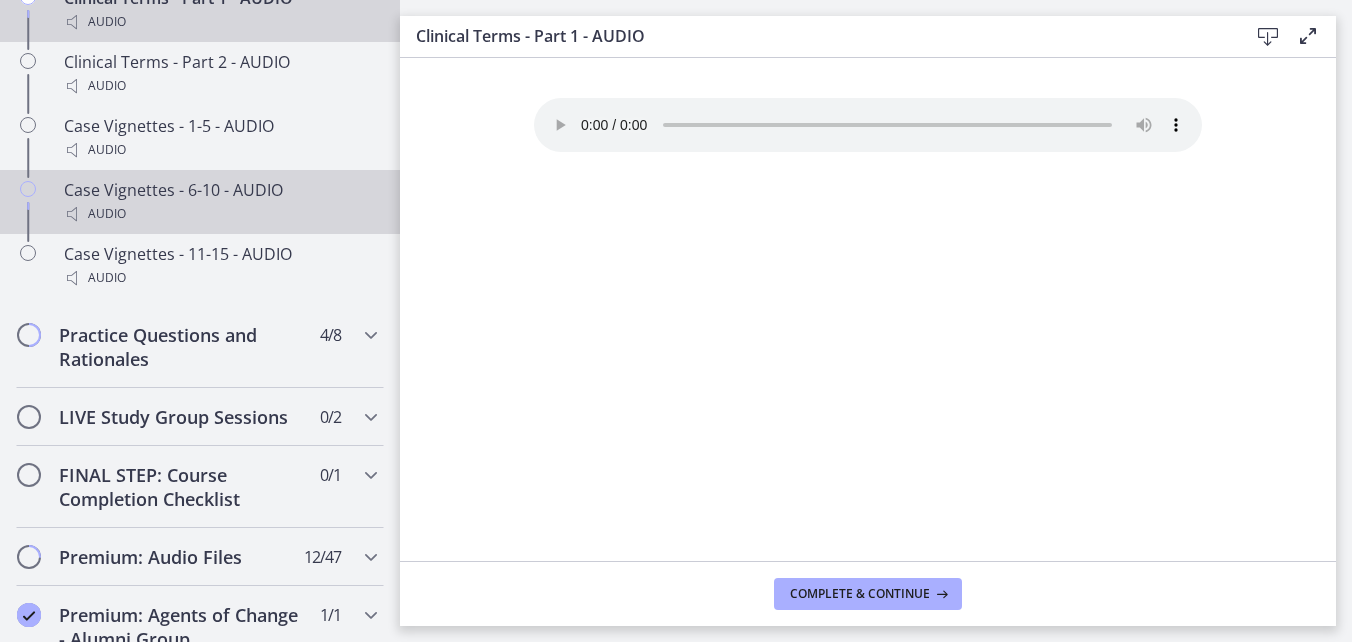 scroll, scrollTop: 1762, scrollLeft: 0, axis: vertical 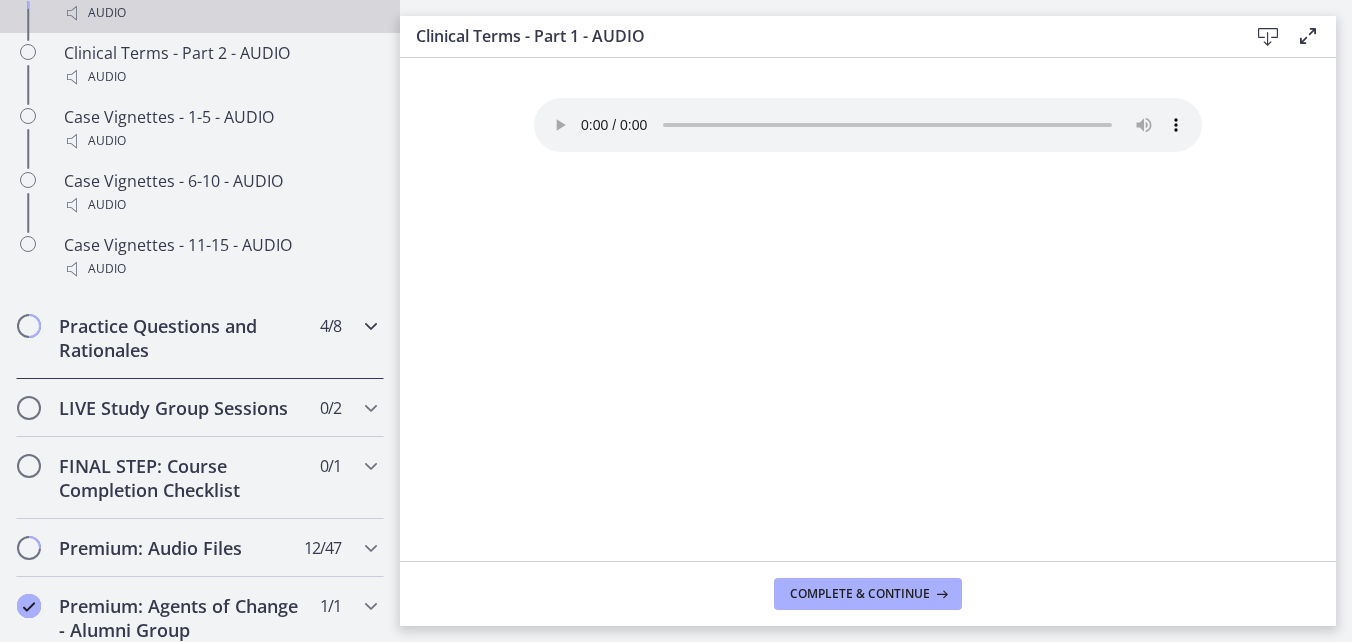 click on "Practice Questions and Rationales" at bounding box center (181, 338) 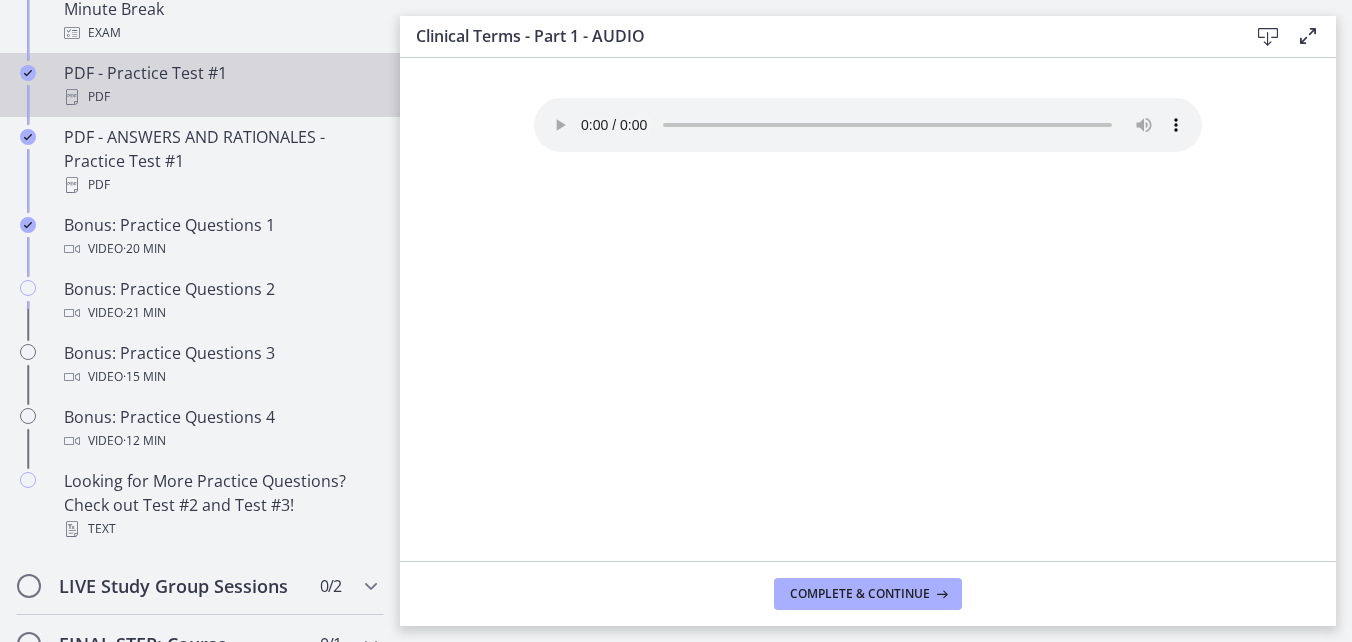 scroll, scrollTop: 1177, scrollLeft: 0, axis: vertical 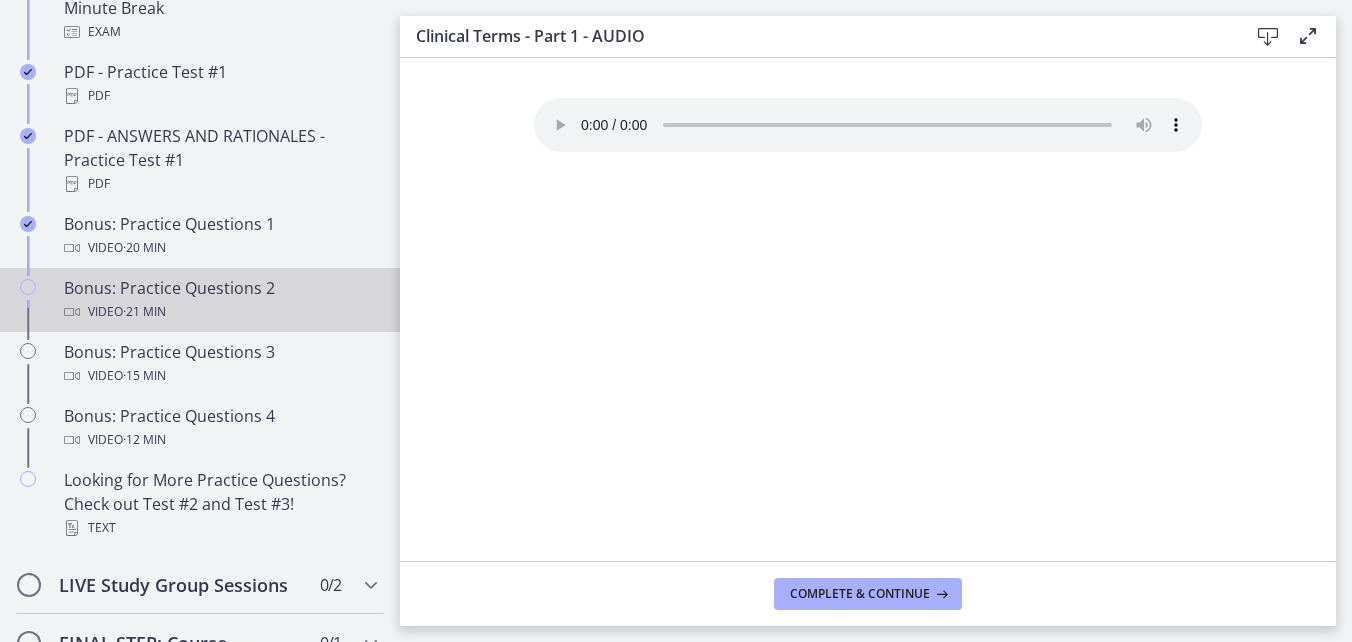 click on "Bonus: Practice Questions 2
Video
·  21 min" at bounding box center (220, 300) 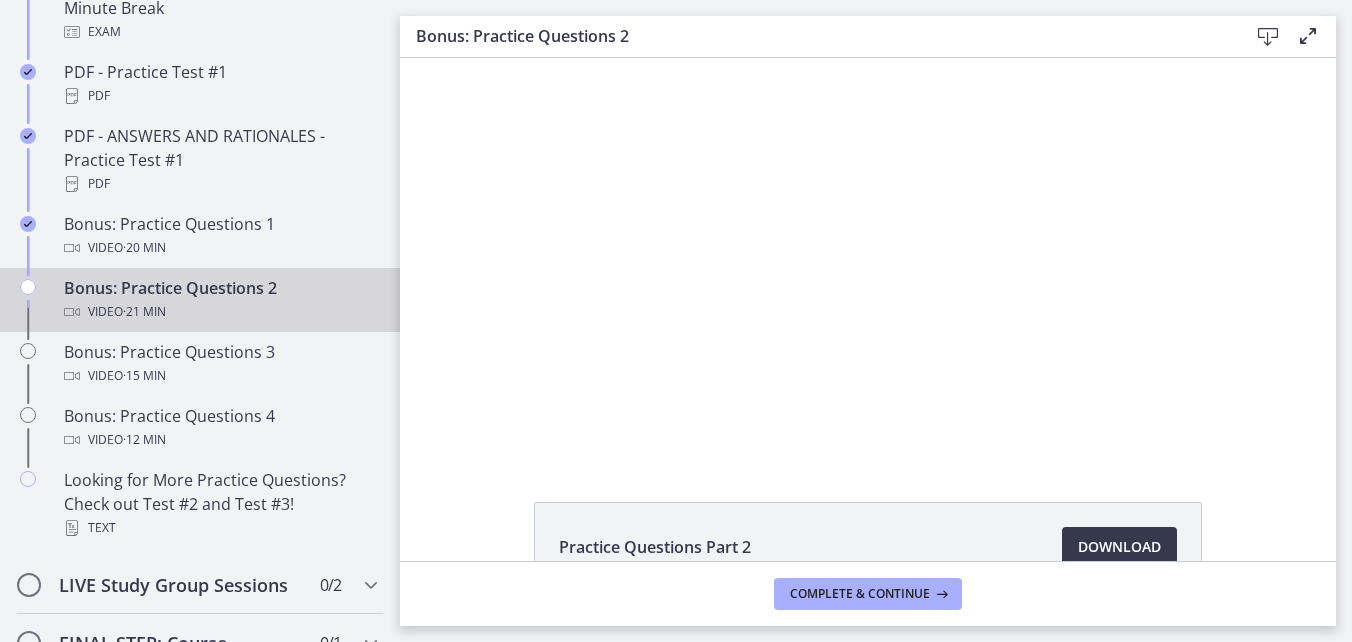 scroll, scrollTop: 0, scrollLeft: 0, axis: both 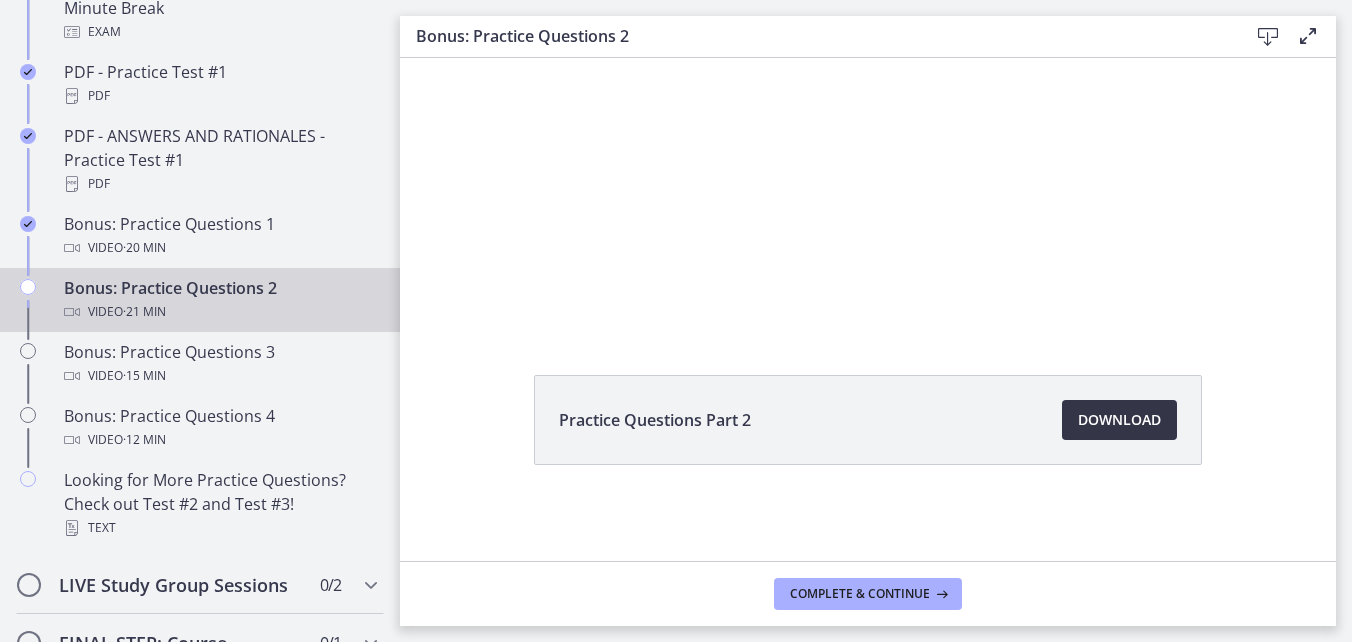 click on "Download
Opens in a new window" at bounding box center [1119, 420] 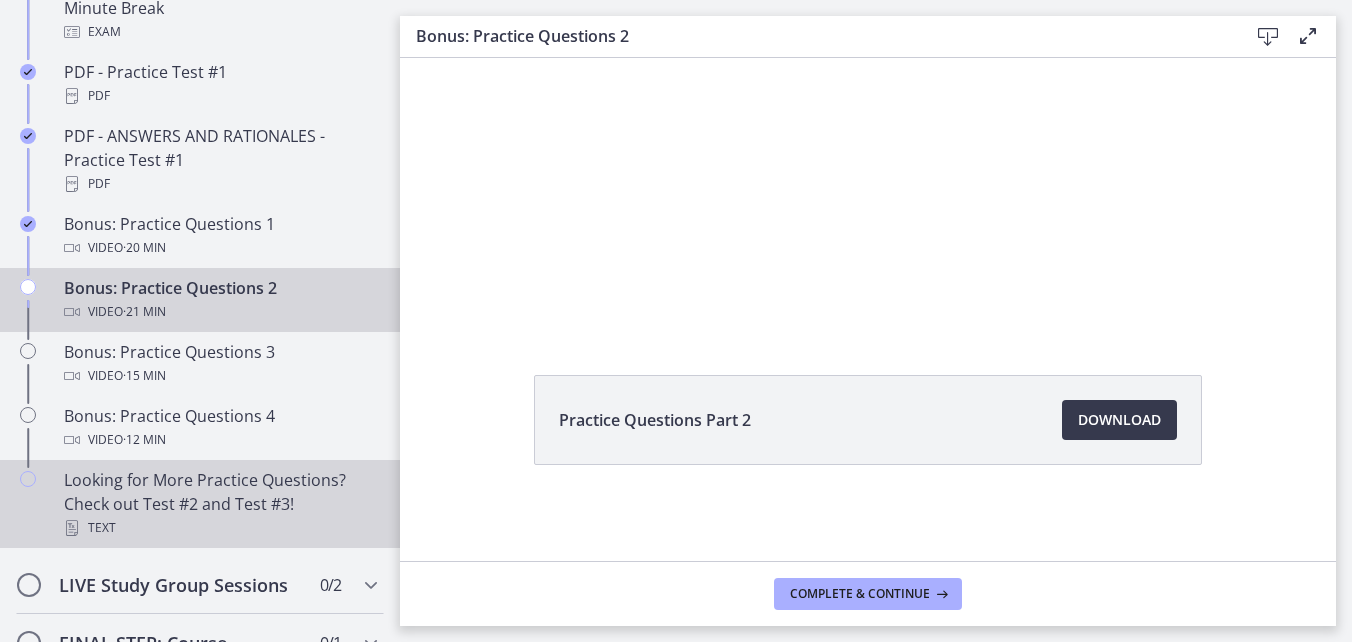 click on "Looking for More Practice Questions? Check out Test #2 and Test #3!
Text" at bounding box center (220, 504) 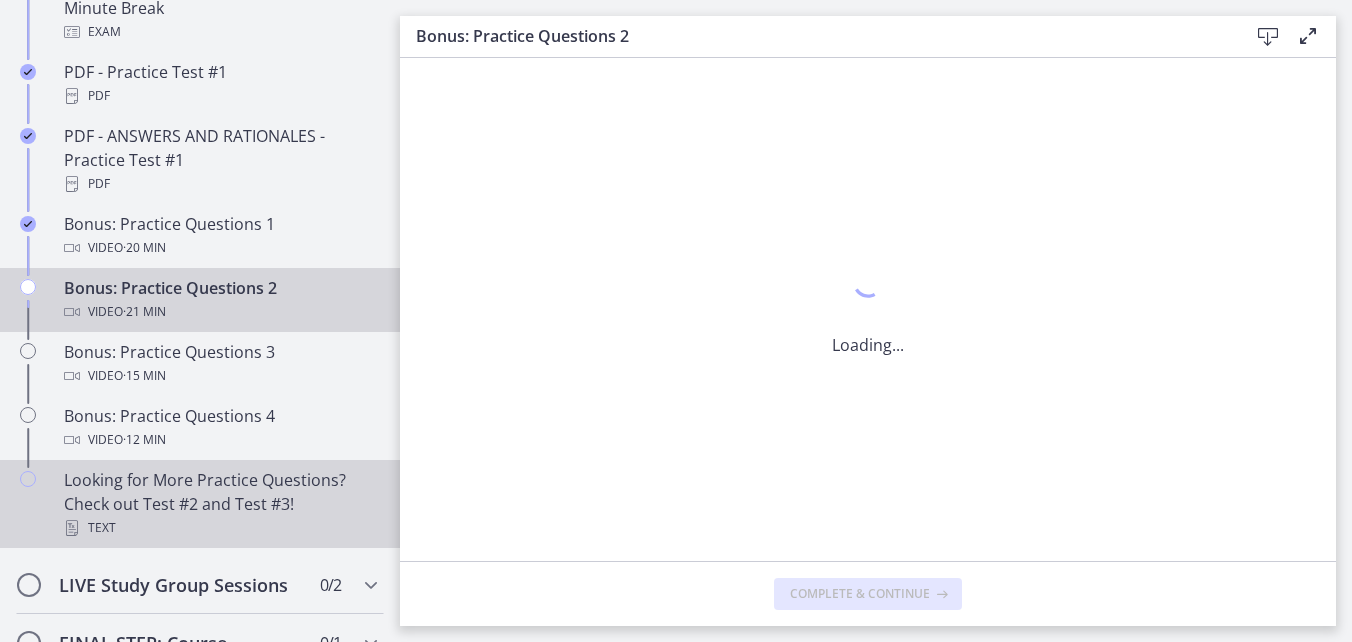 scroll, scrollTop: 0, scrollLeft: 0, axis: both 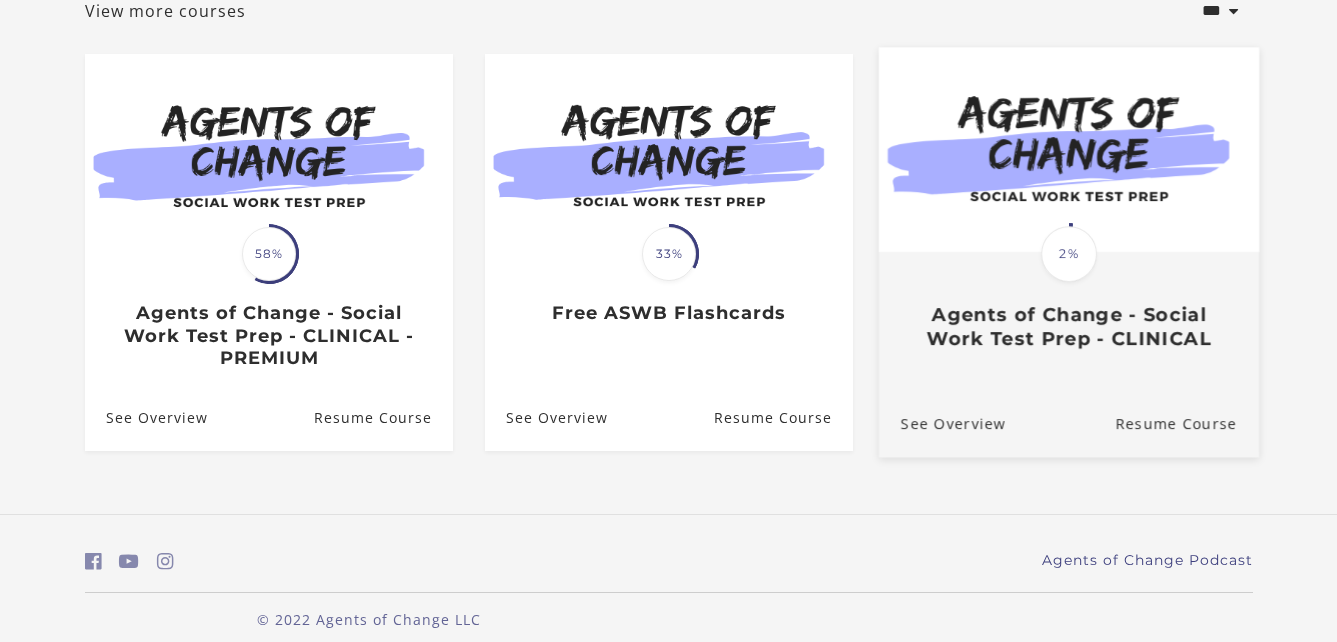 click on "Agents of Change - Social Work Test Prep - CLINICAL" at bounding box center [1068, 326] 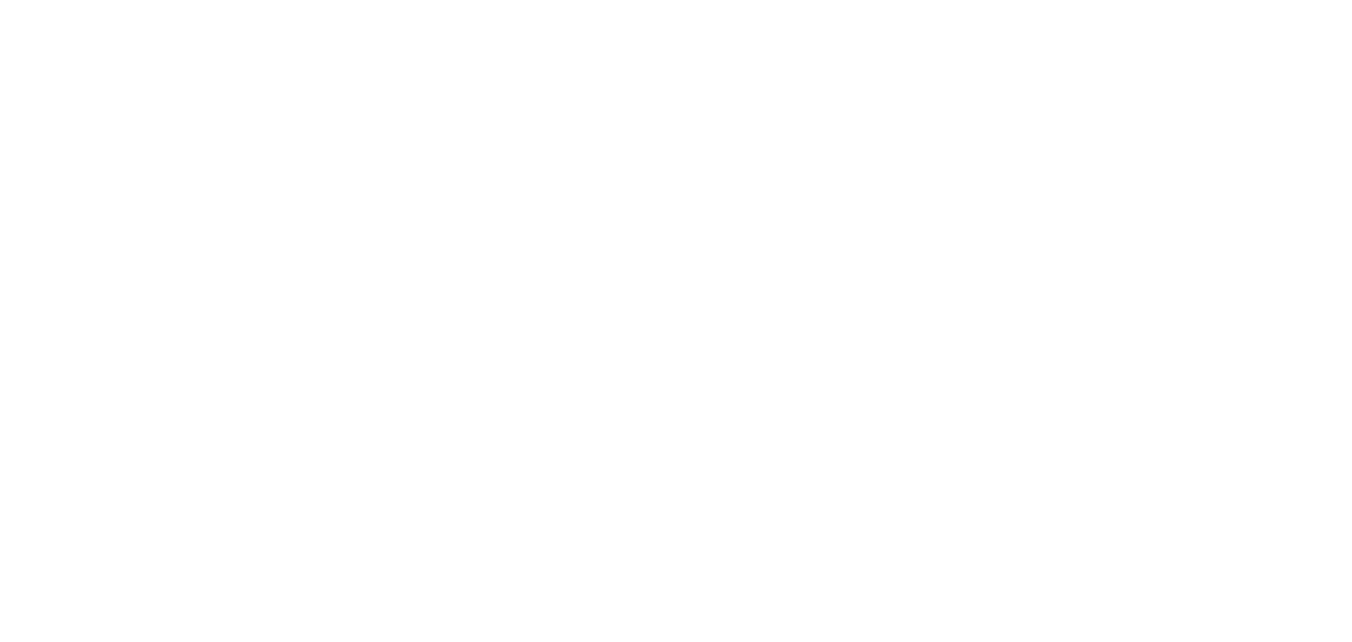 scroll, scrollTop: 0, scrollLeft: 0, axis: both 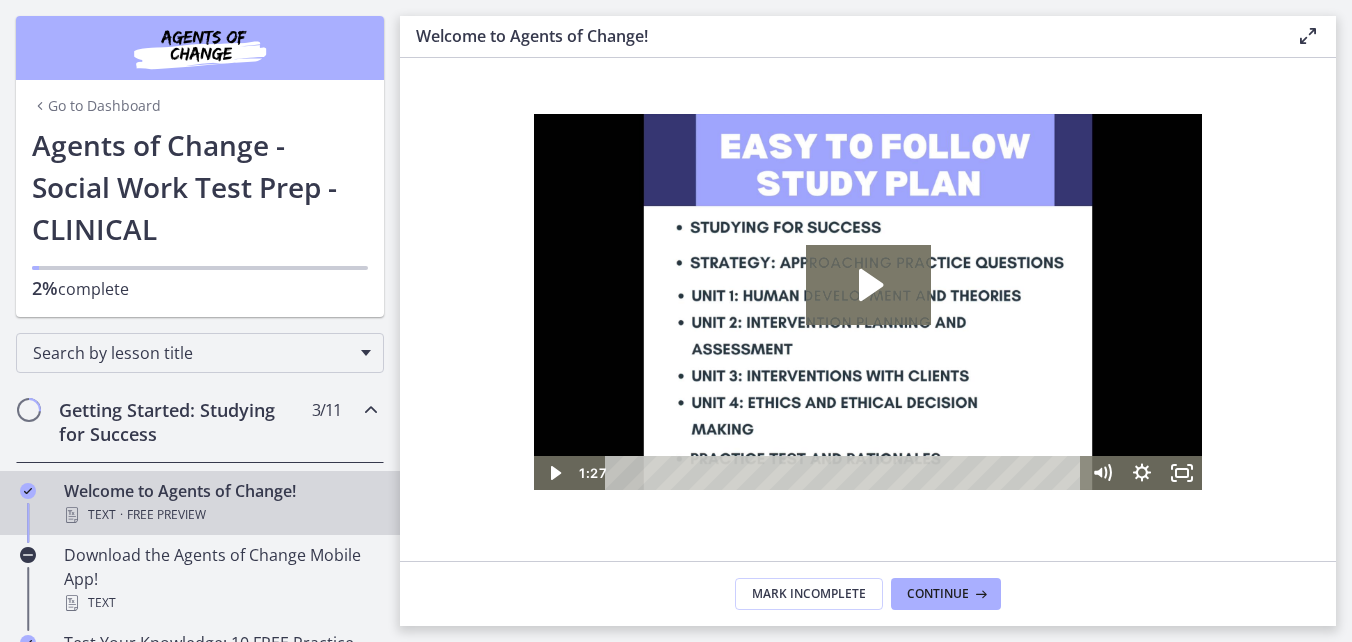 click at bounding box center (371, 410) 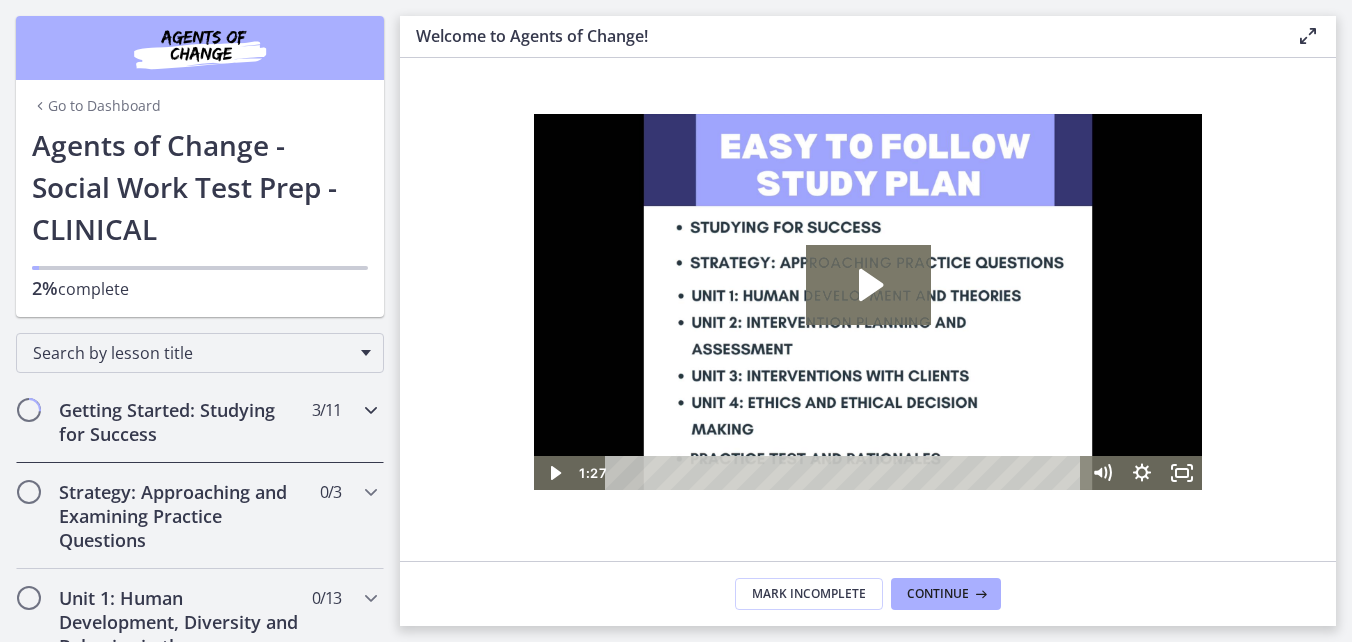 click at bounding box center (371, 410) 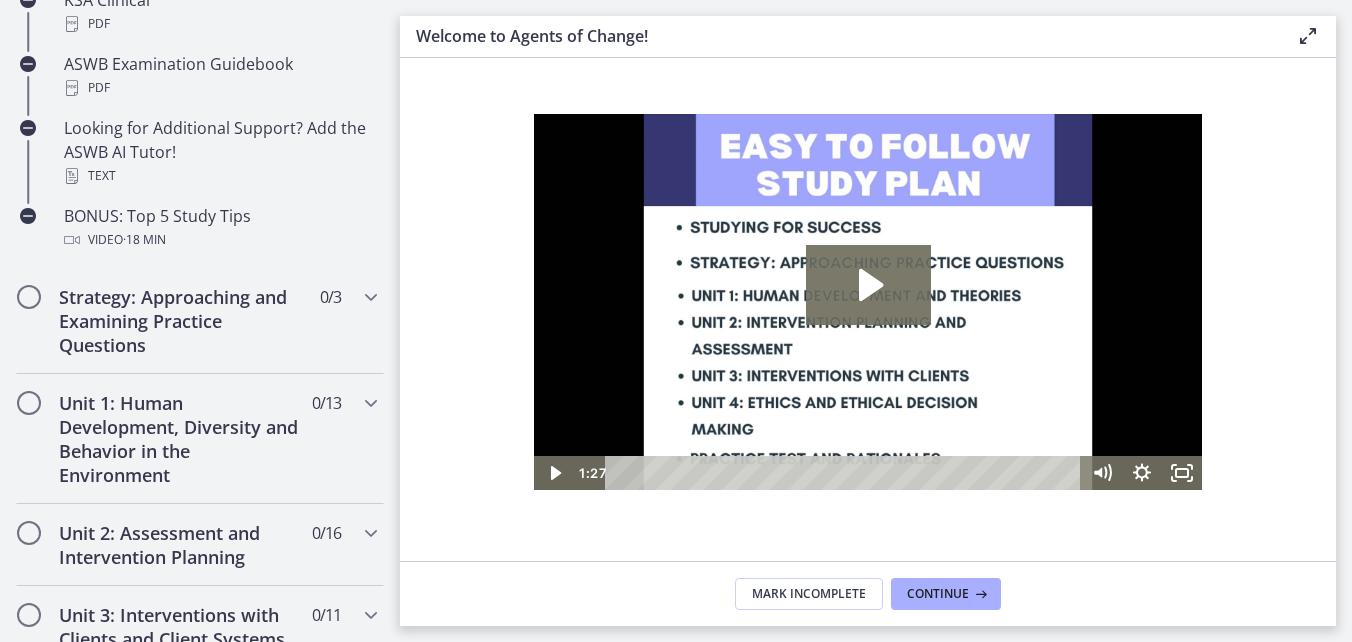 scroll, scrollTop: 988, scrollLeft: 0, axis: vertical 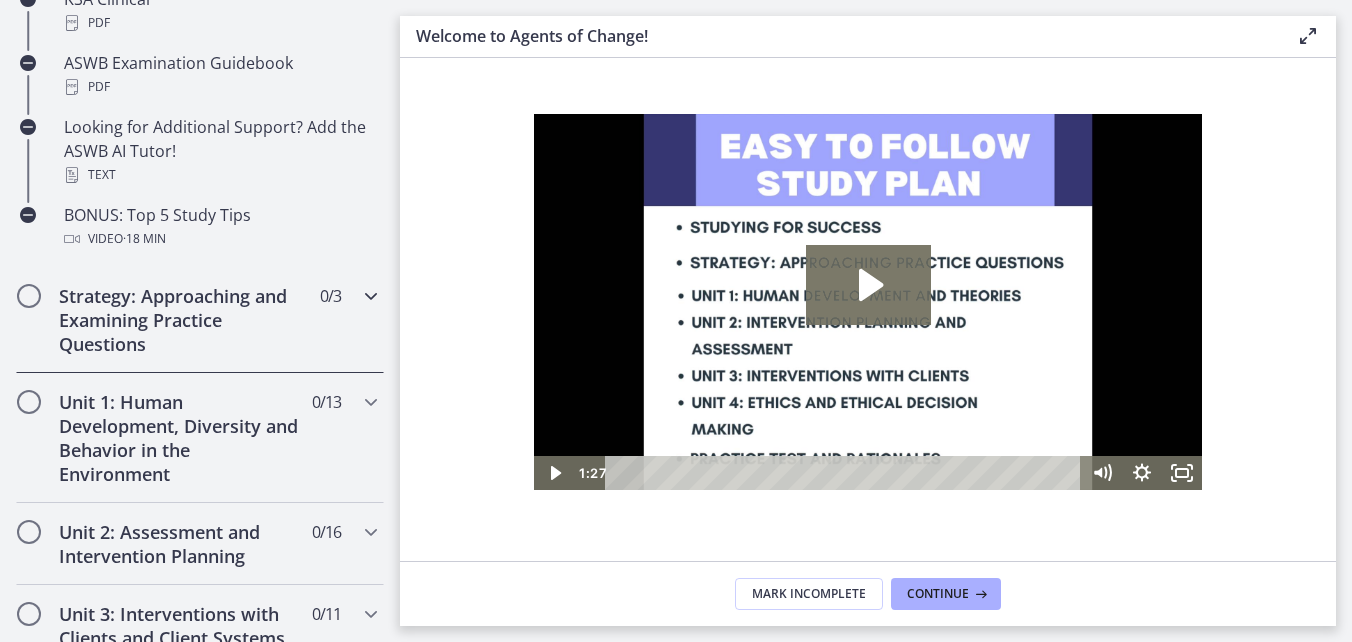 click at bounding box center [371, 296] 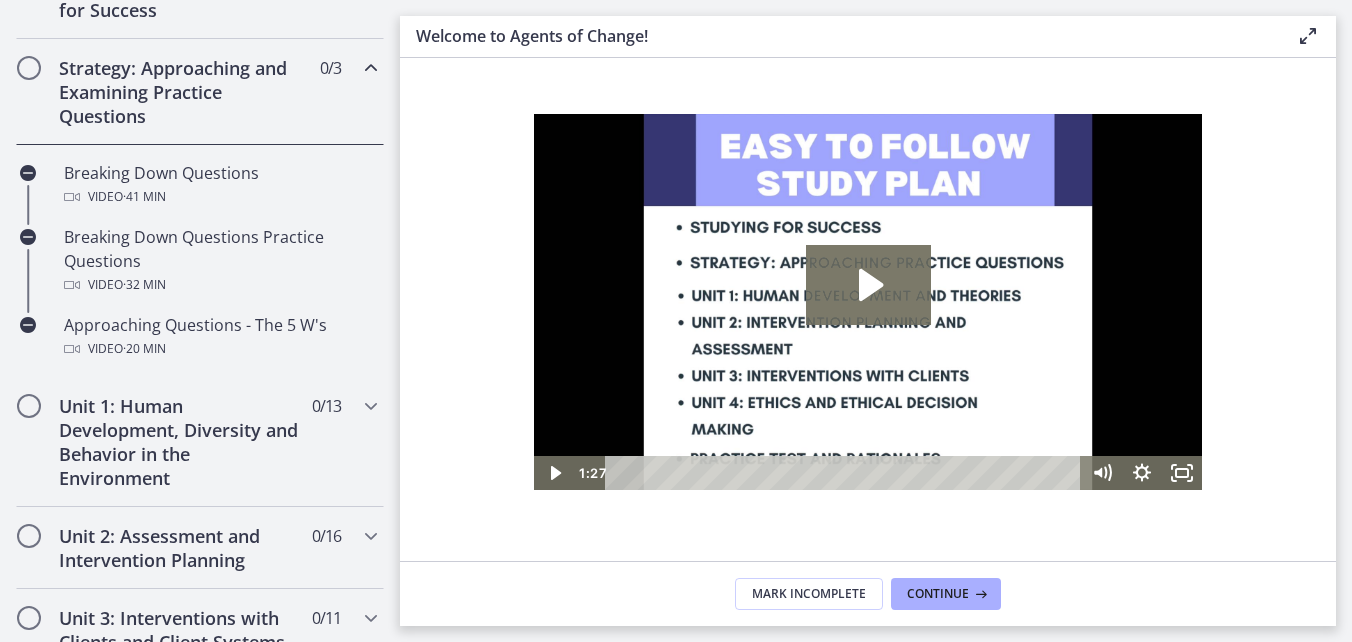scroll, scrollTop: 421, scrollLeft: 0, axis: vertical 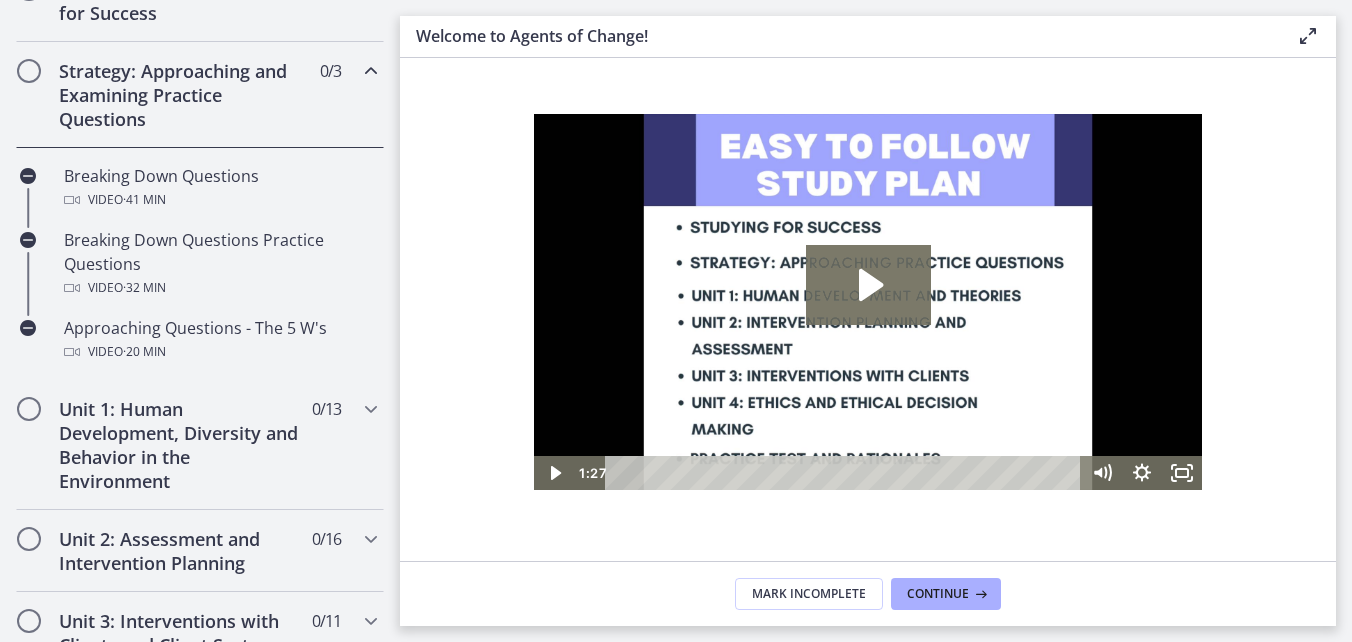 click at bounding box center [371, 71] 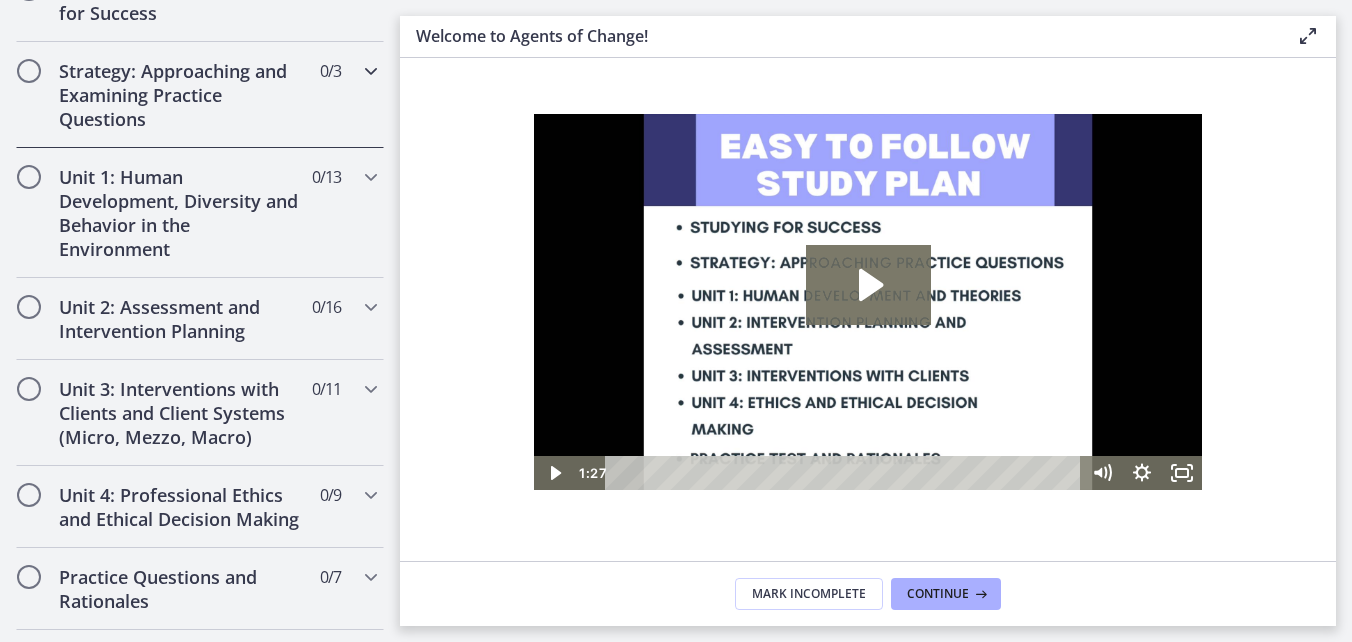 click at bounding box center (371, 71) 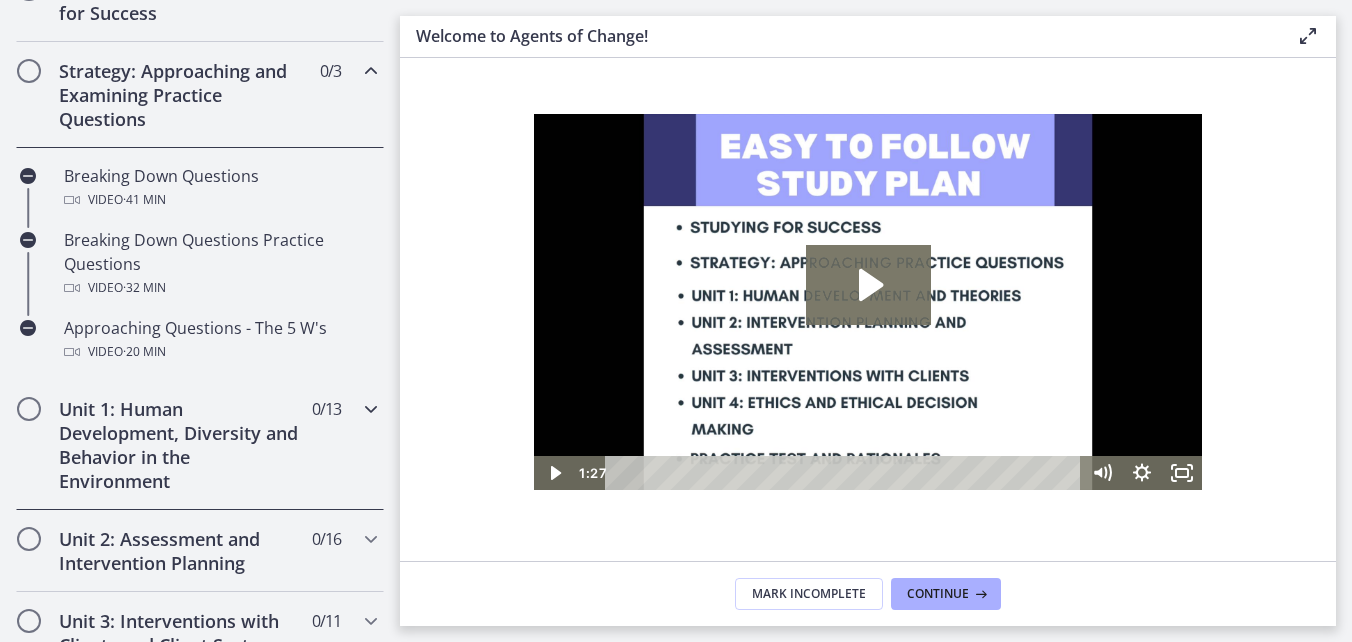 click at bounding box center (371, 409) 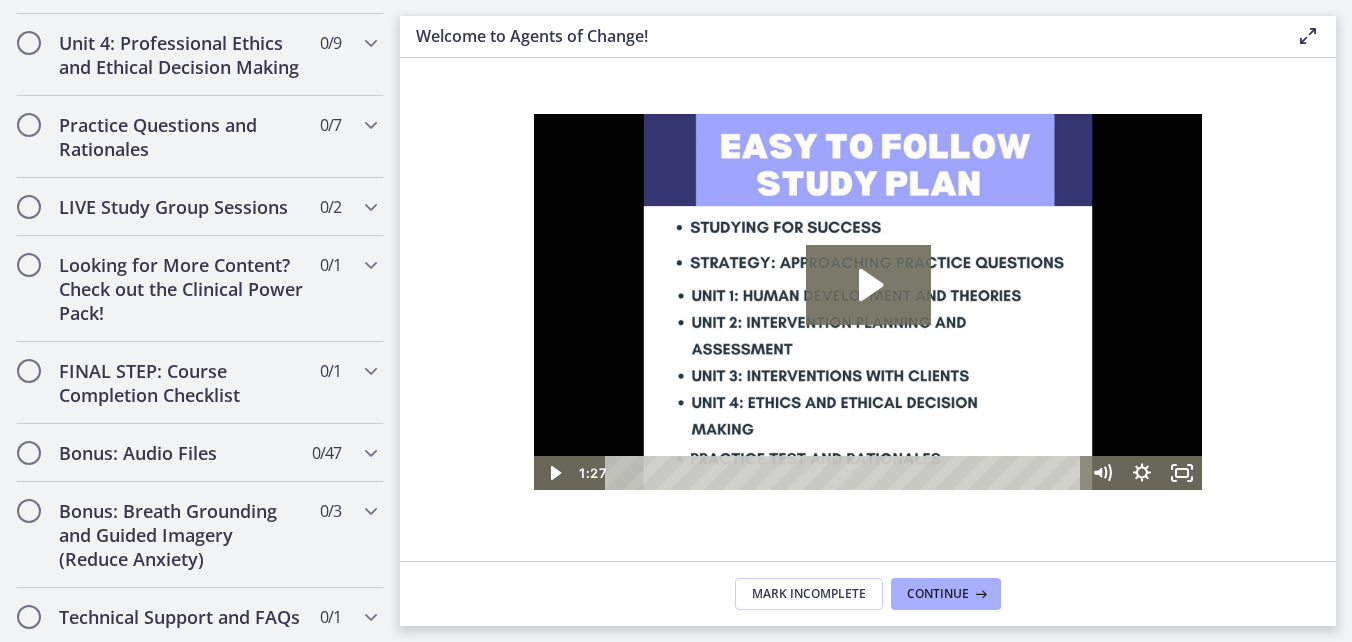 scroll, scrollTop: 1999, scrollLeft: 0, axis: vertical 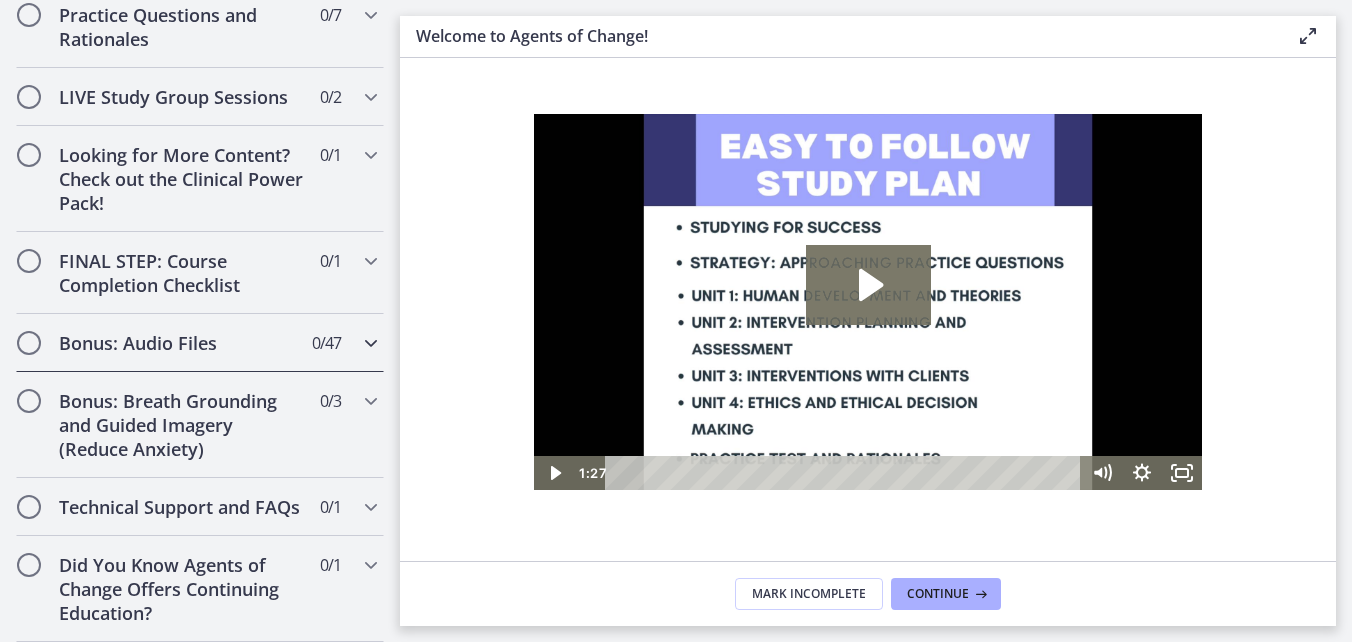 click at bounding box center [371, 343] 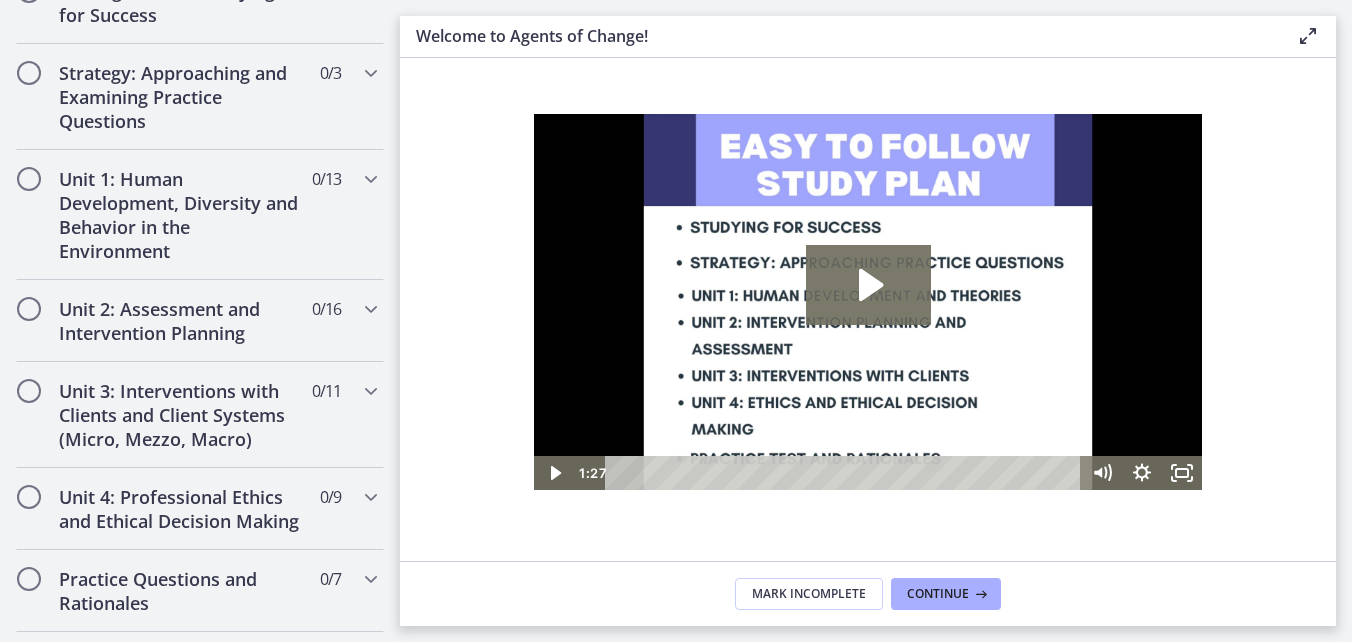 scroll, scrollTop: 415, scrollLeft: 0, axis: vertical 